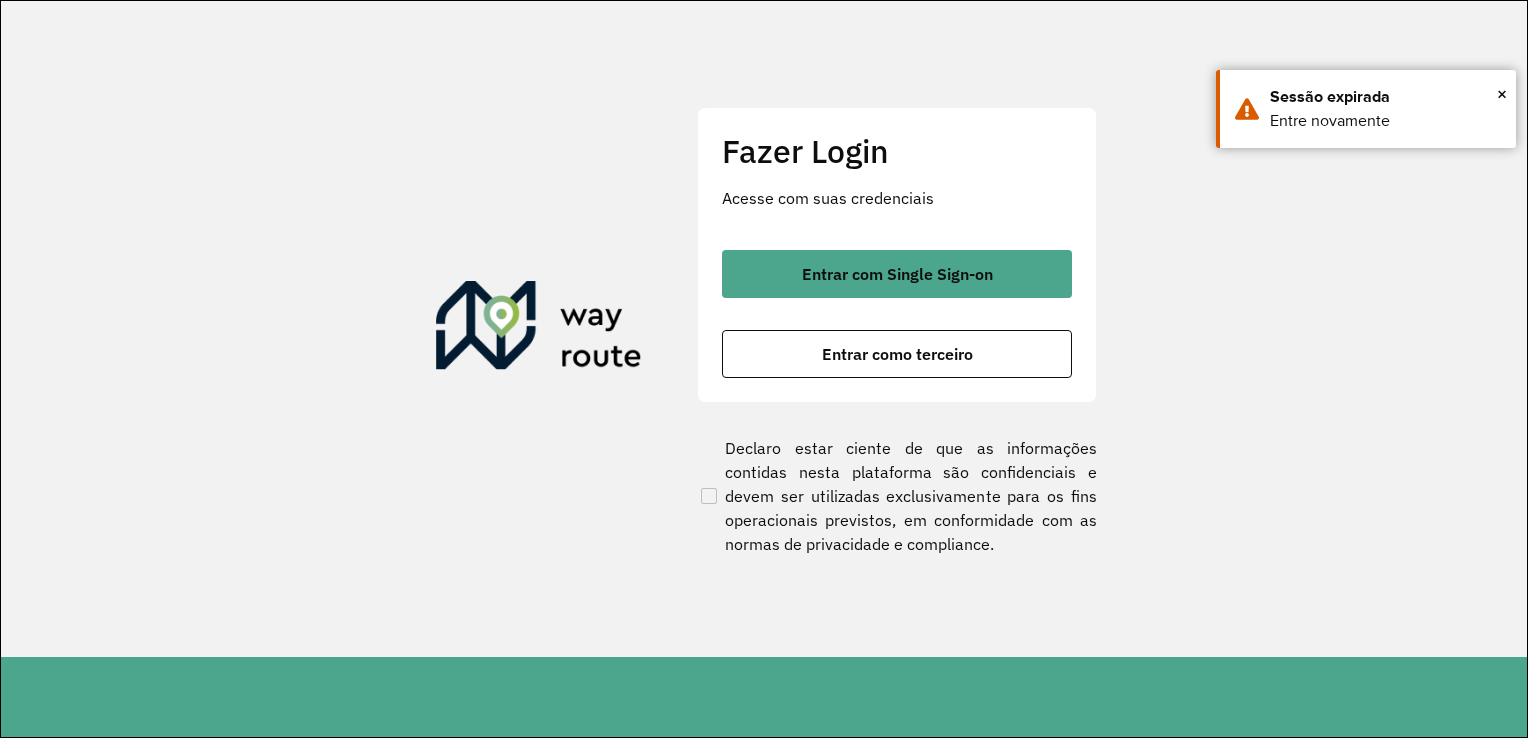 scroll, scrollTop: 0, scrollLeft: 0, axis: both 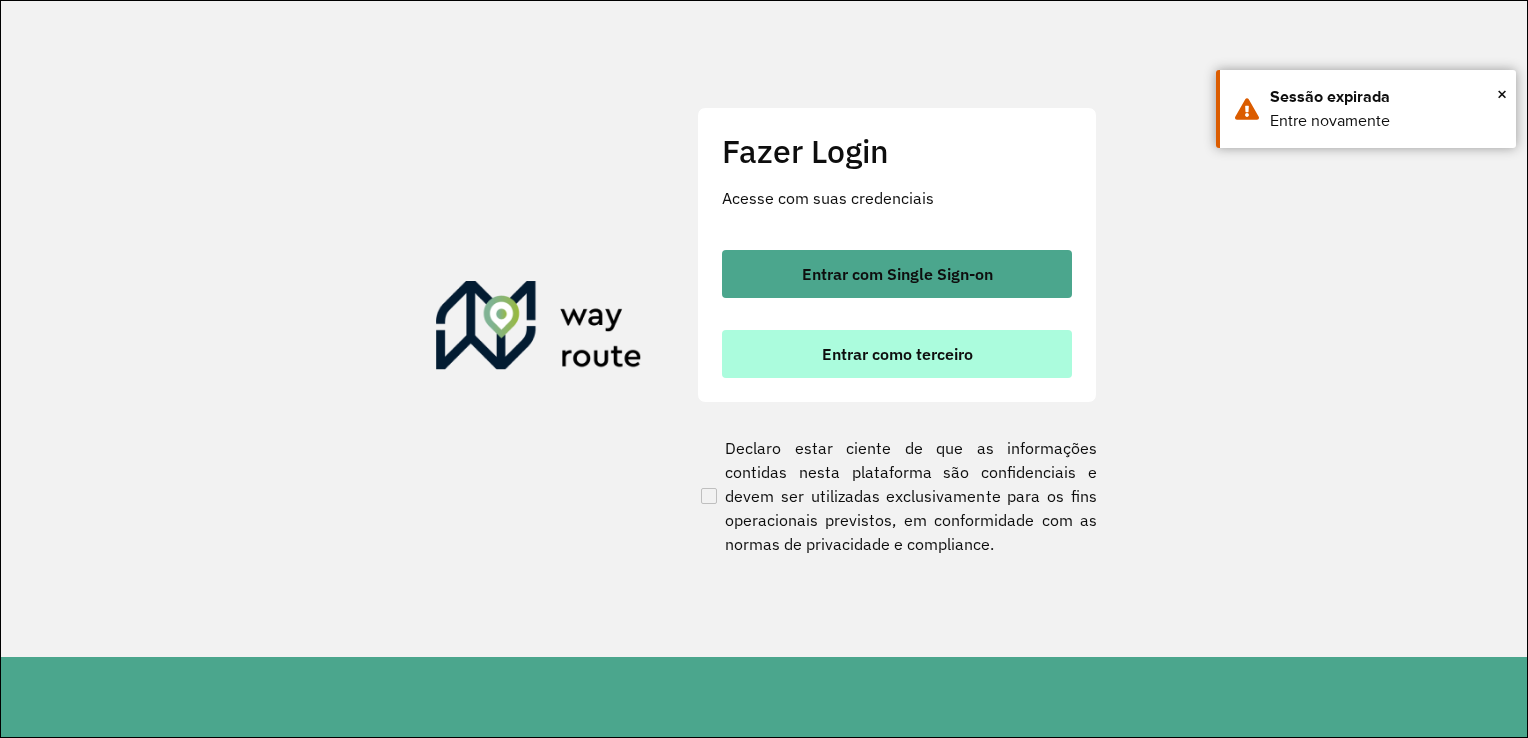 click on "Entrar como terceiro" at bounding box center [897, 354] 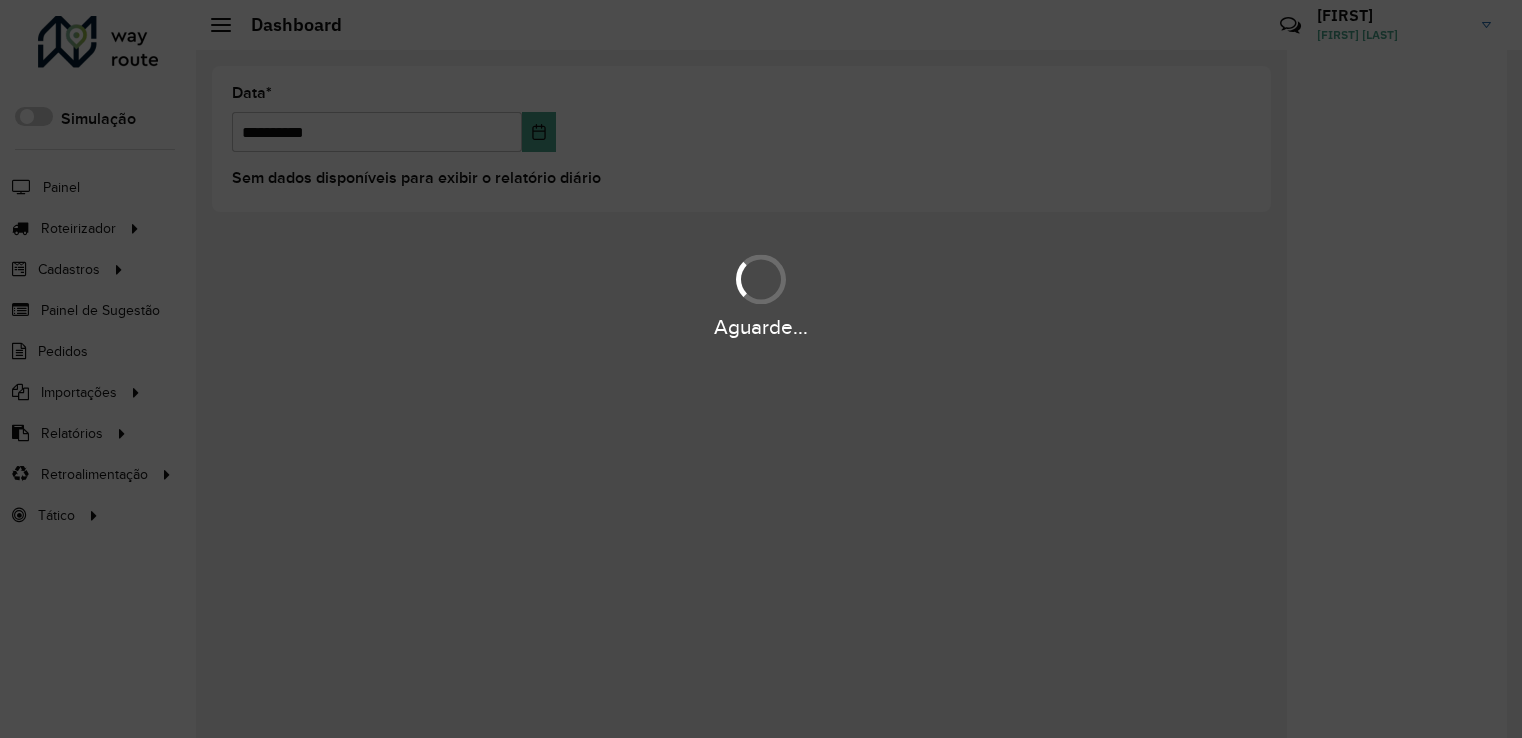 scroll, scrollTop: 0, scrollLeft: 0, axis: both 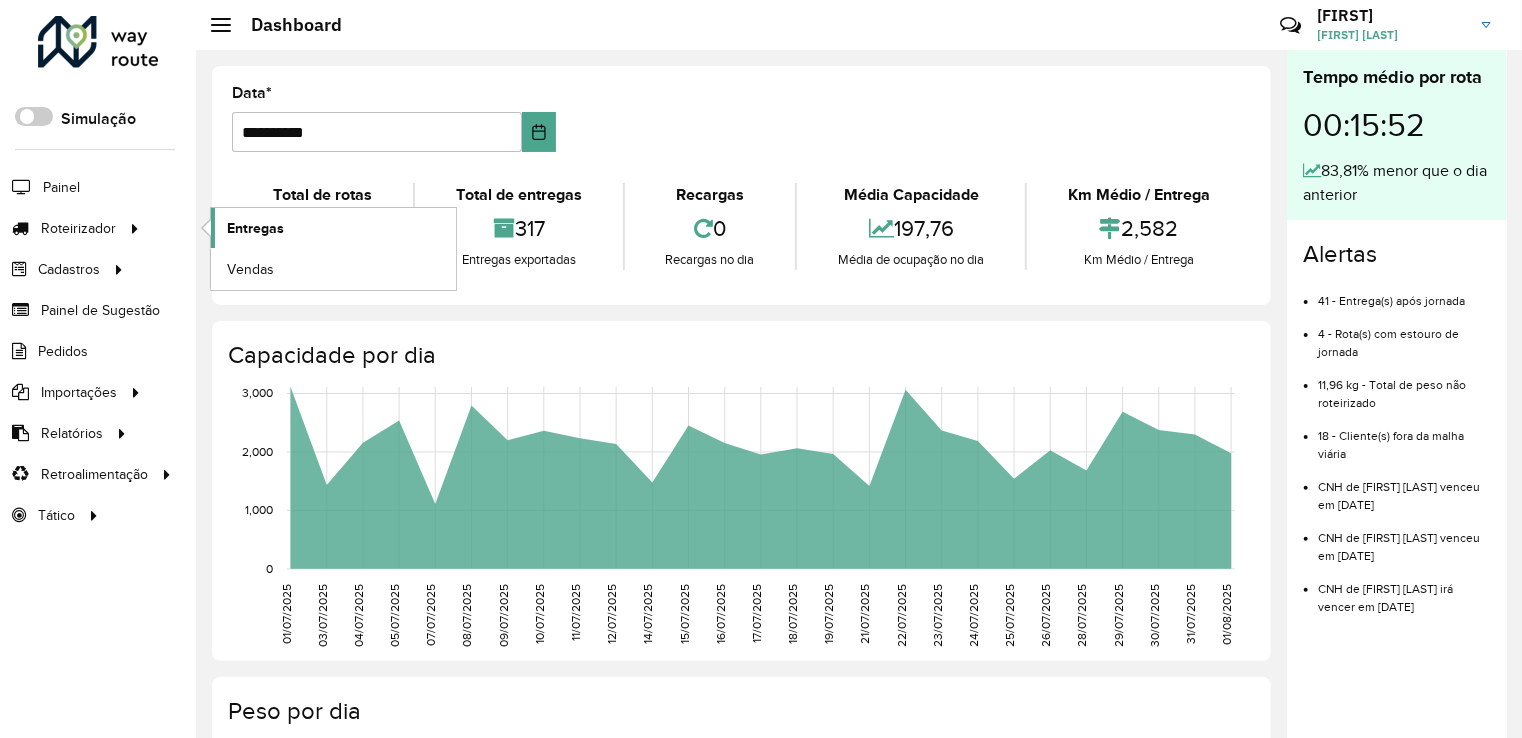 click on "Entregas" 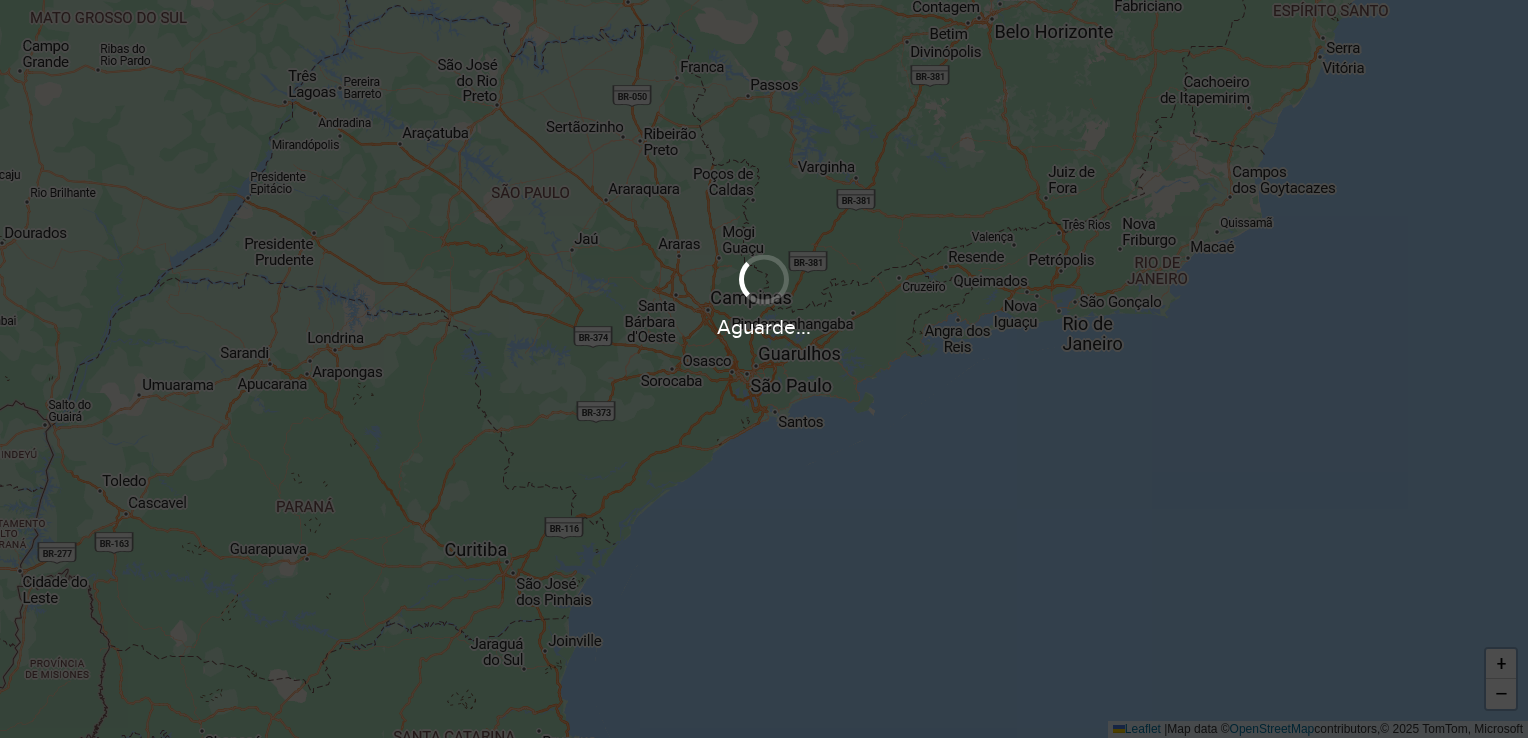scroll, scrollTop: 0, scrollLeft: 0, axis: both 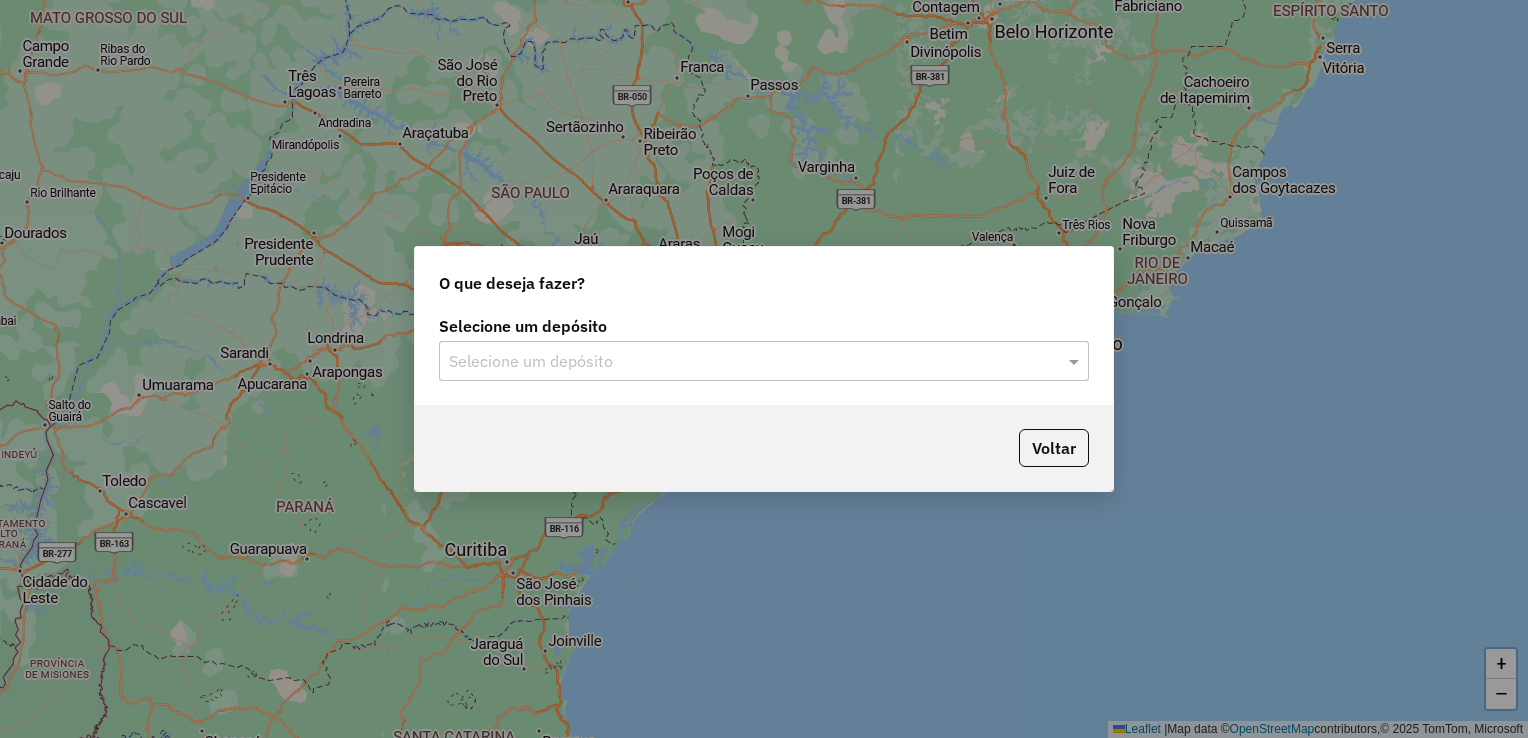 click 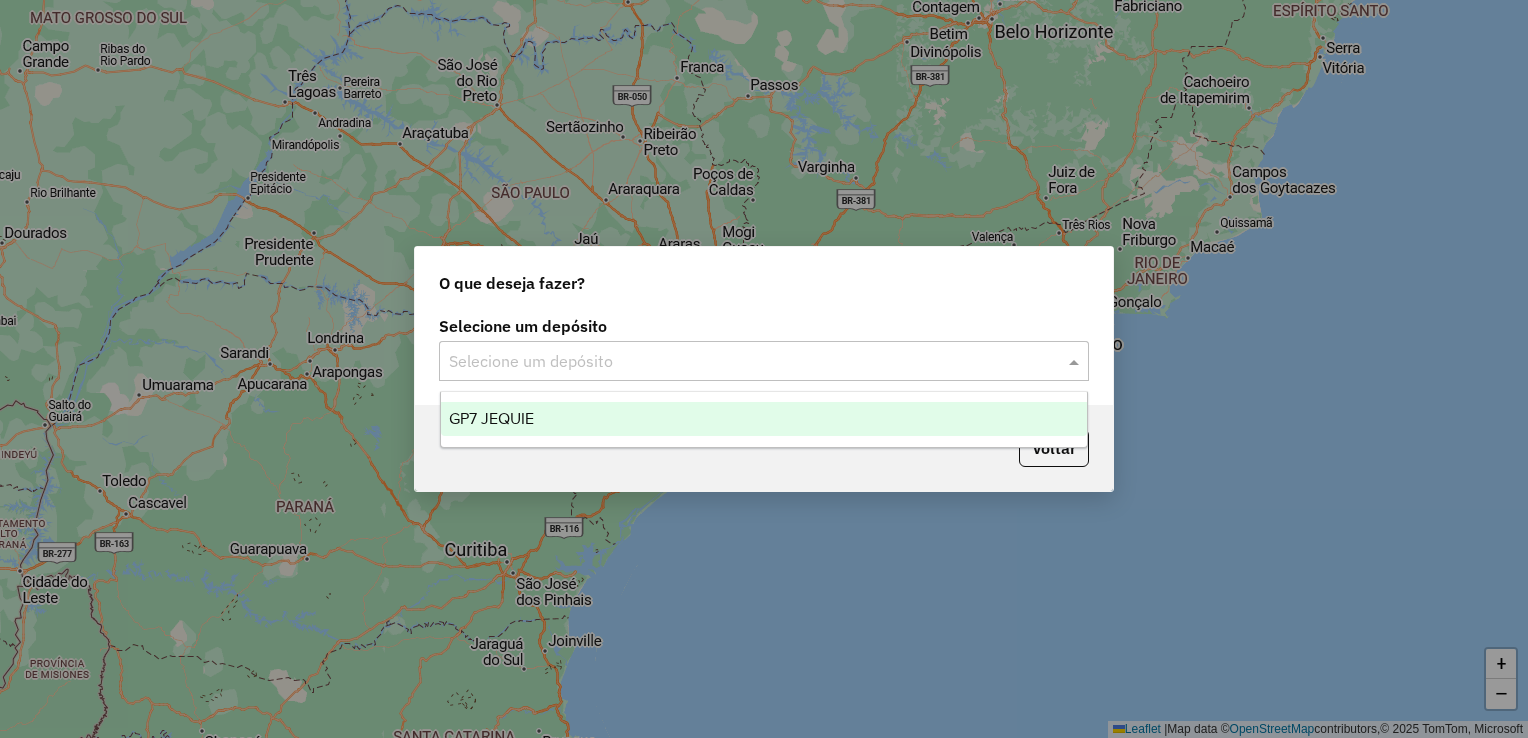 click on "GP7 JEQUIE" at bounding box center (491, 418) 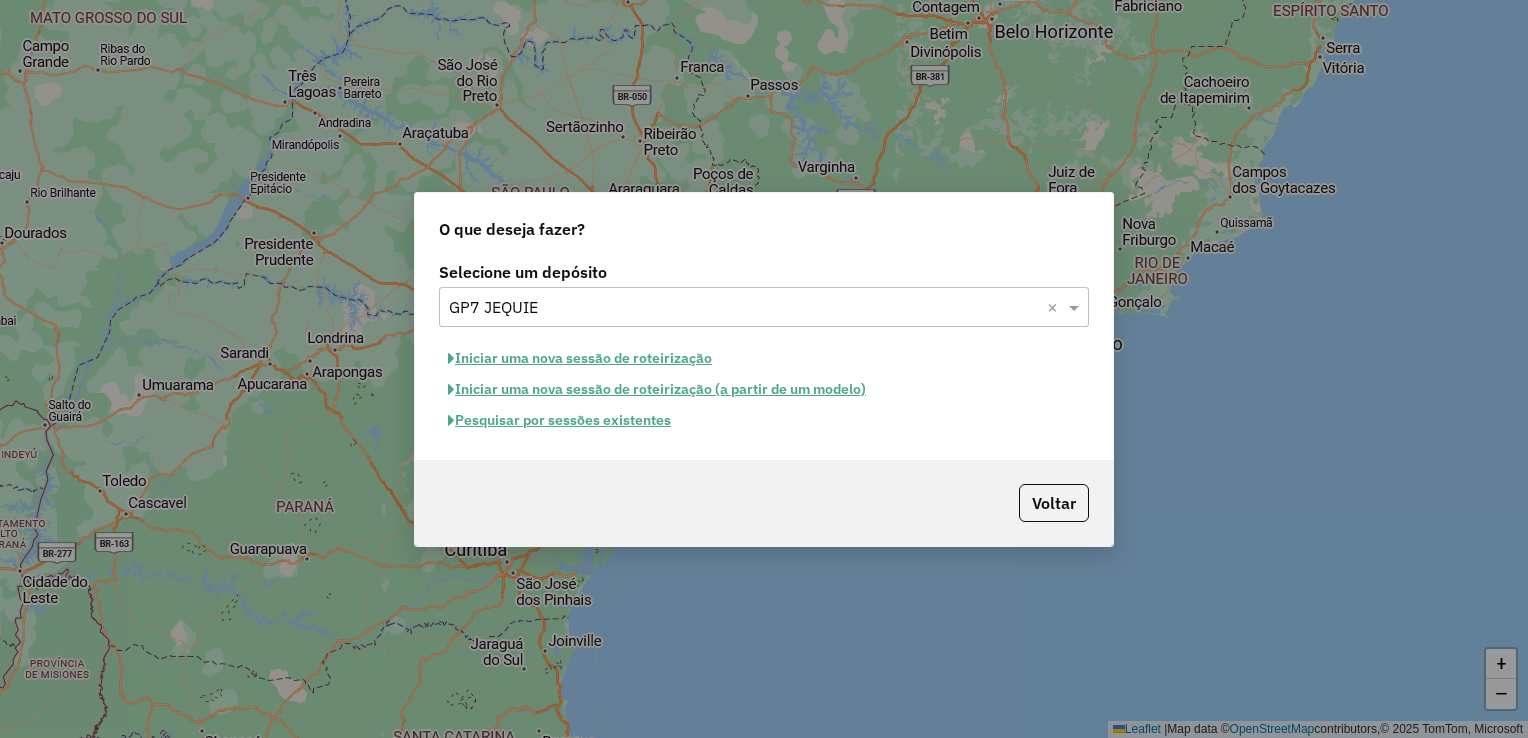 click on "Pesquisar por sessões existentes" 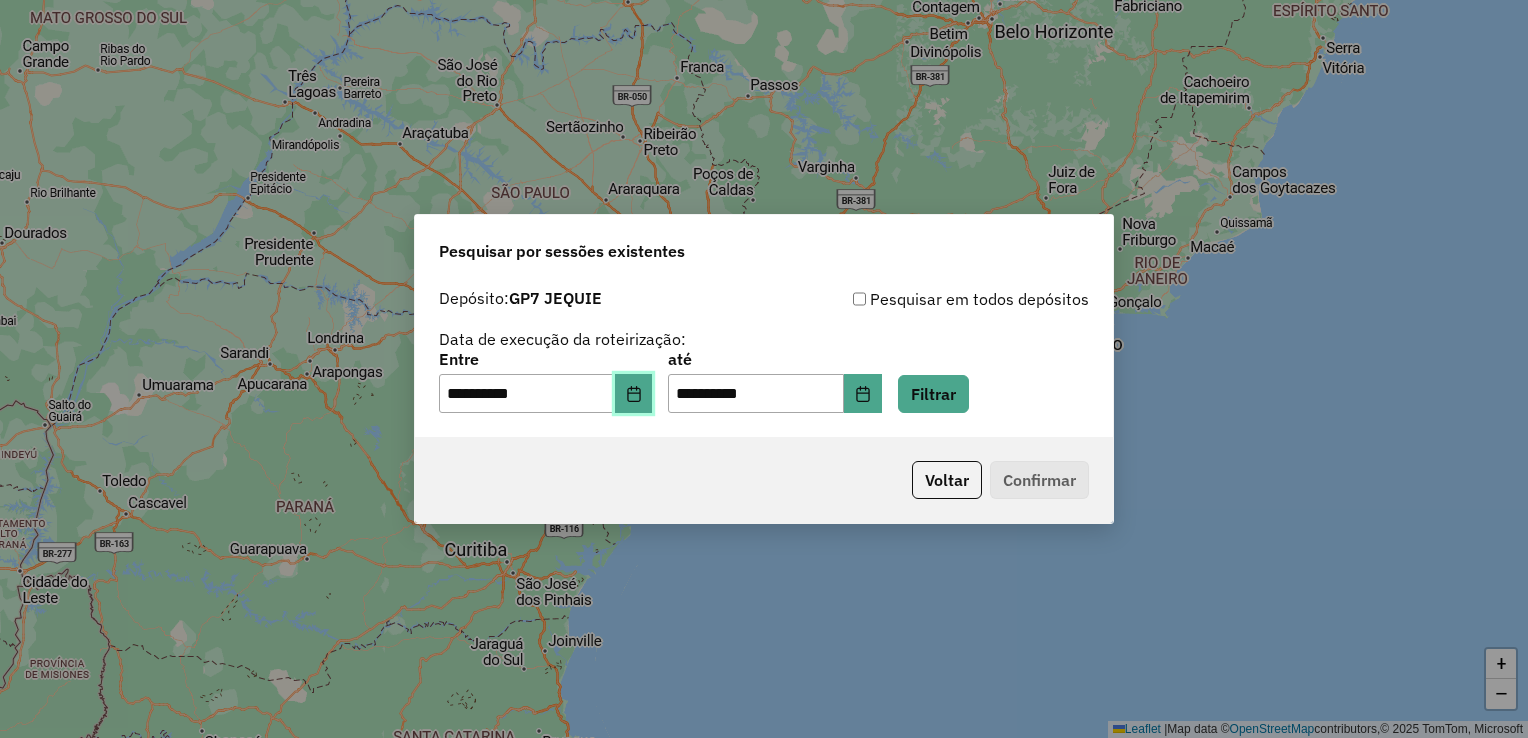 click at bounding box center (634, 394) 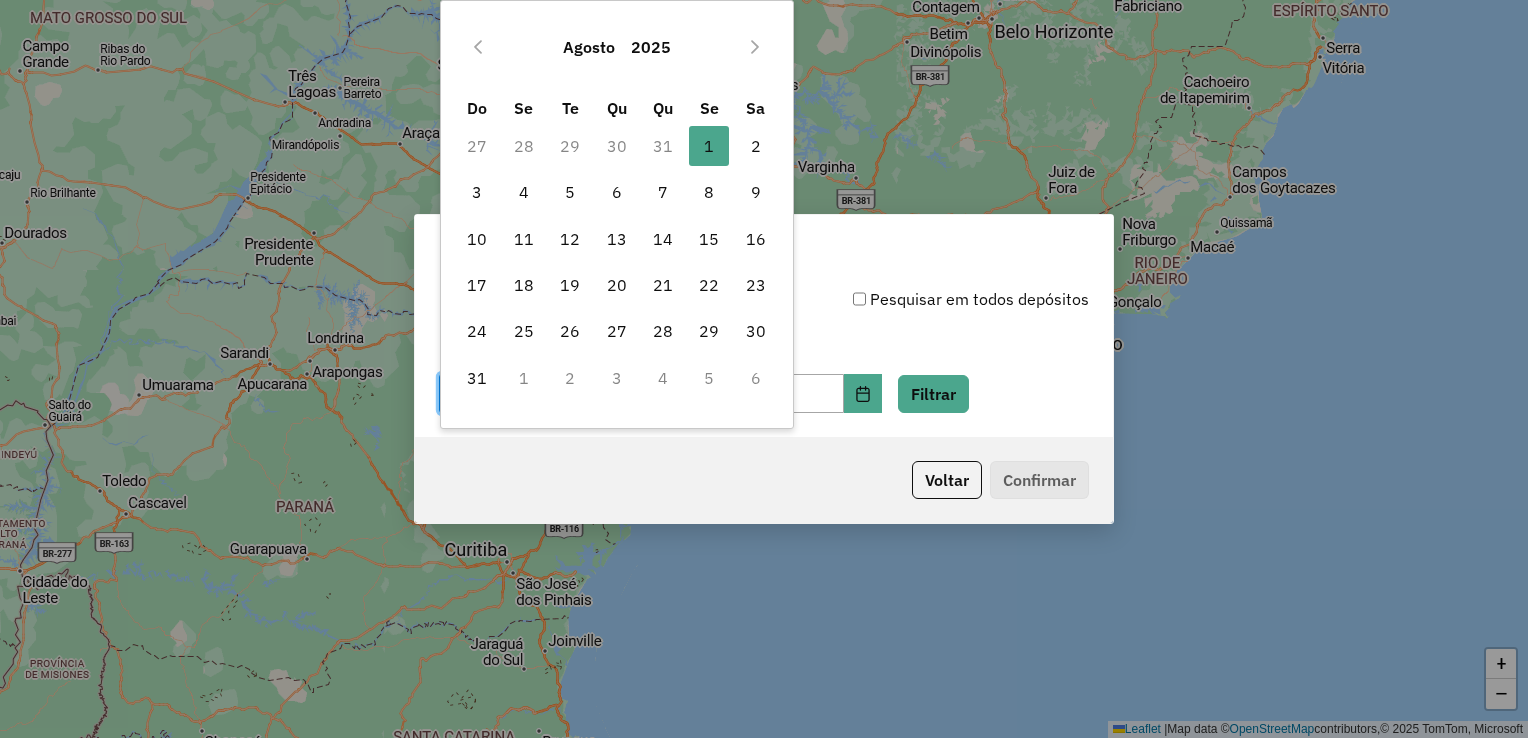 click on "31" at bounding box center (663, 146) 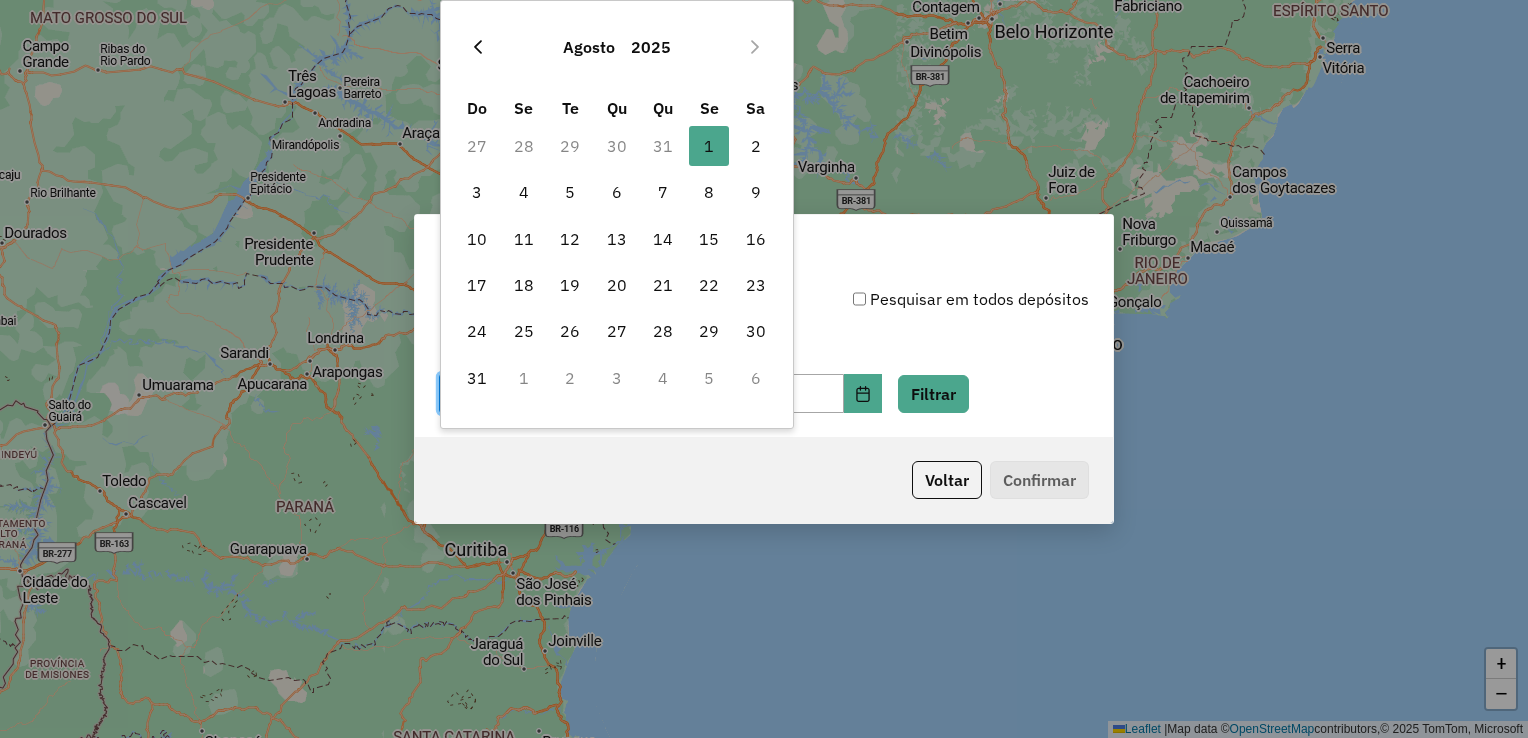 click 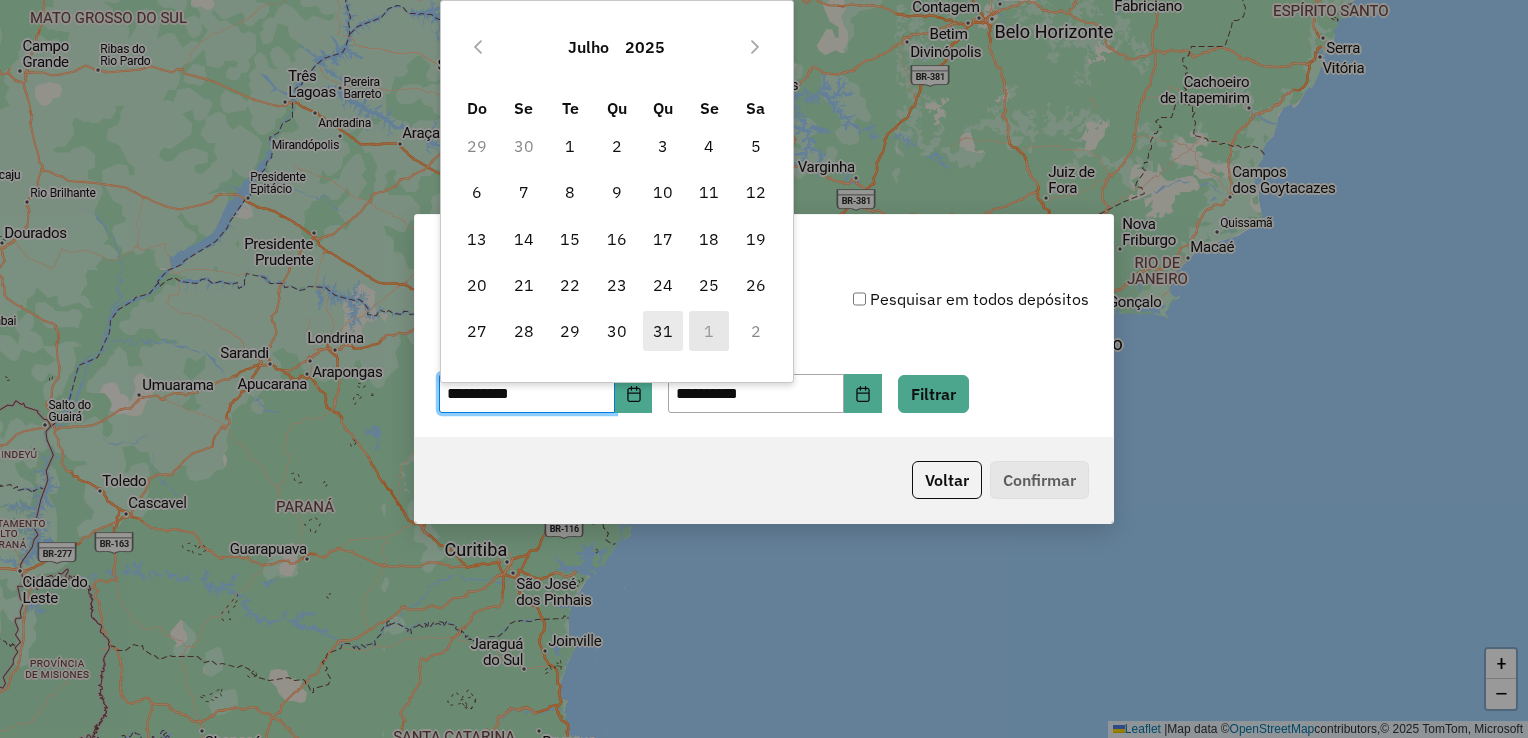 click on "31" at bounding box center (663, 331) 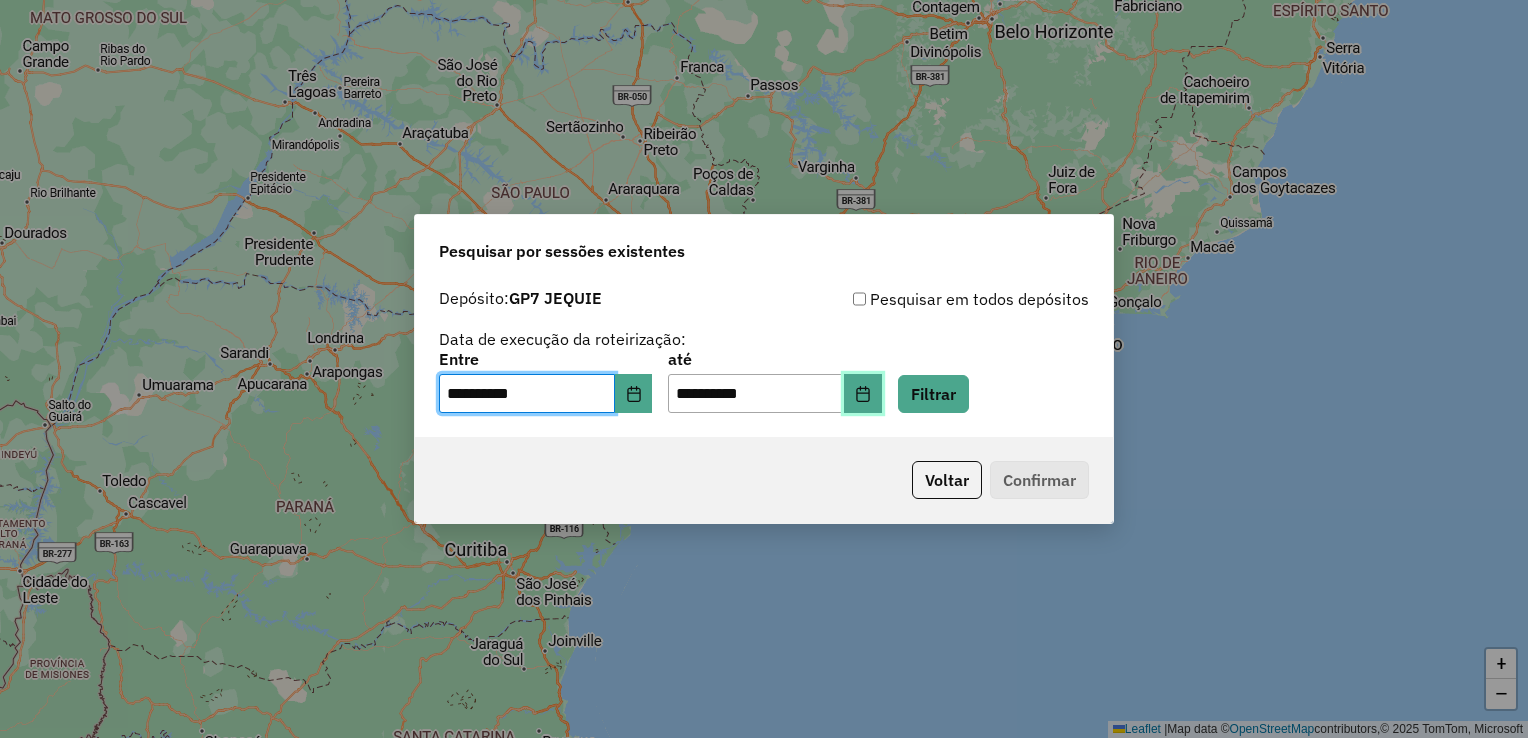 click 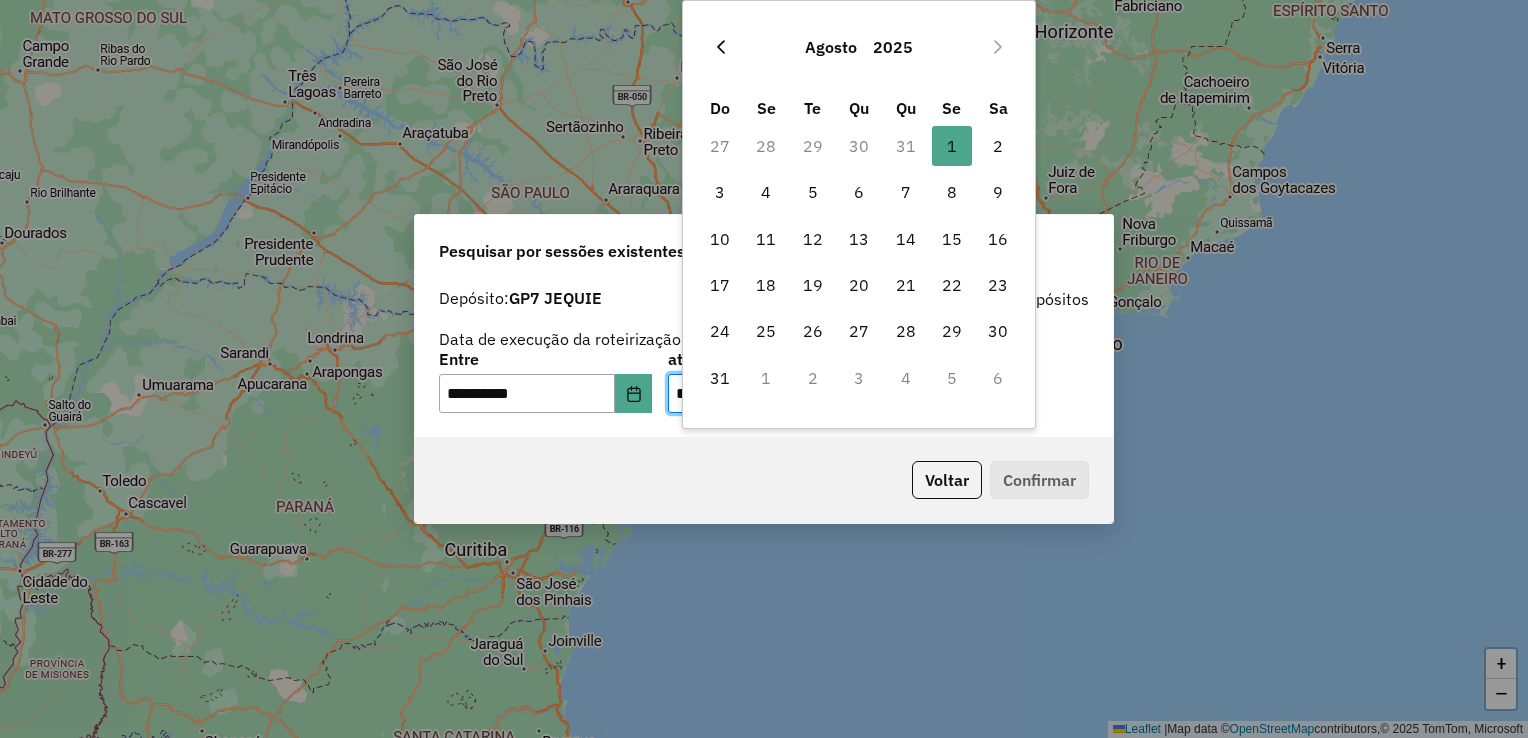 click at bounding box center (721, 47) 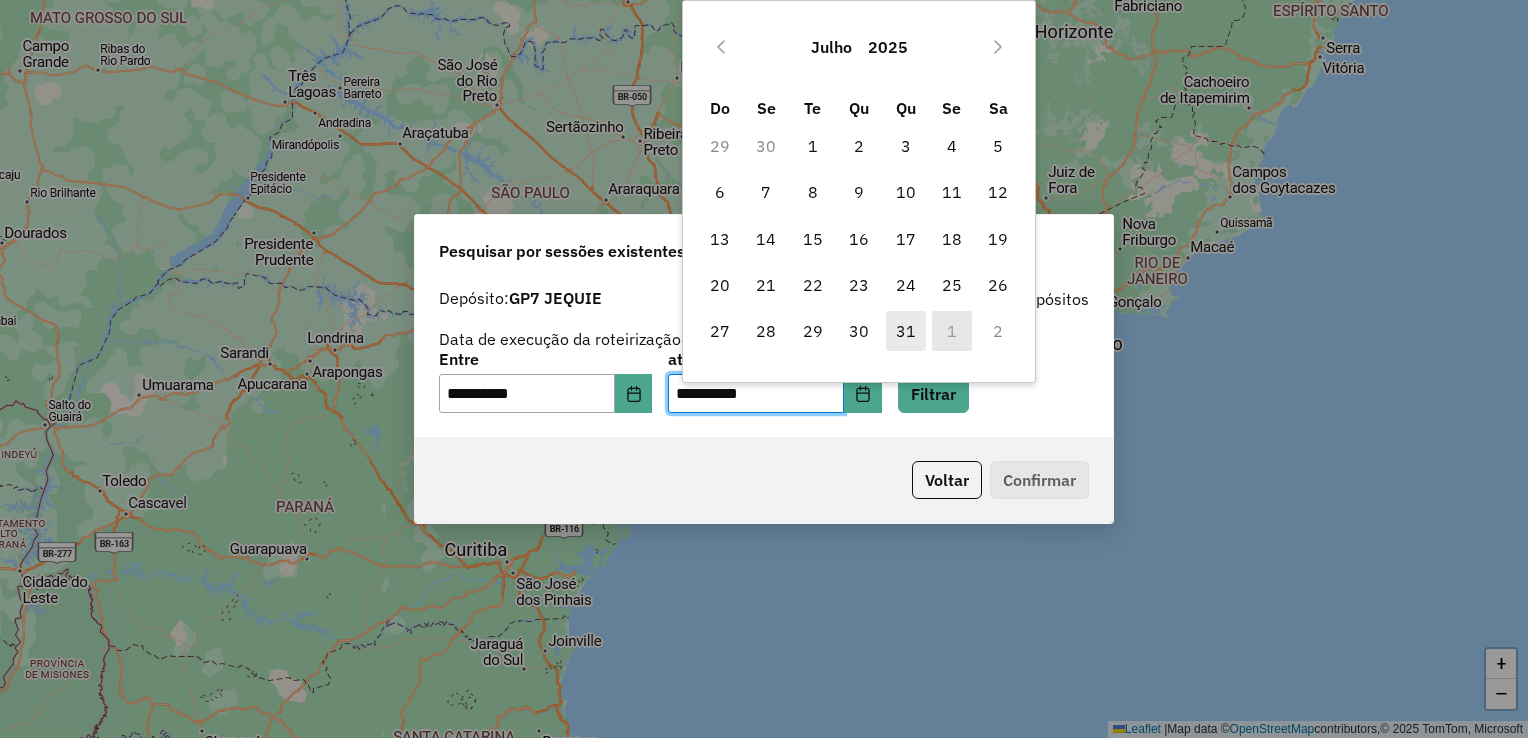 click on "31" at bounding box center (906, 331) 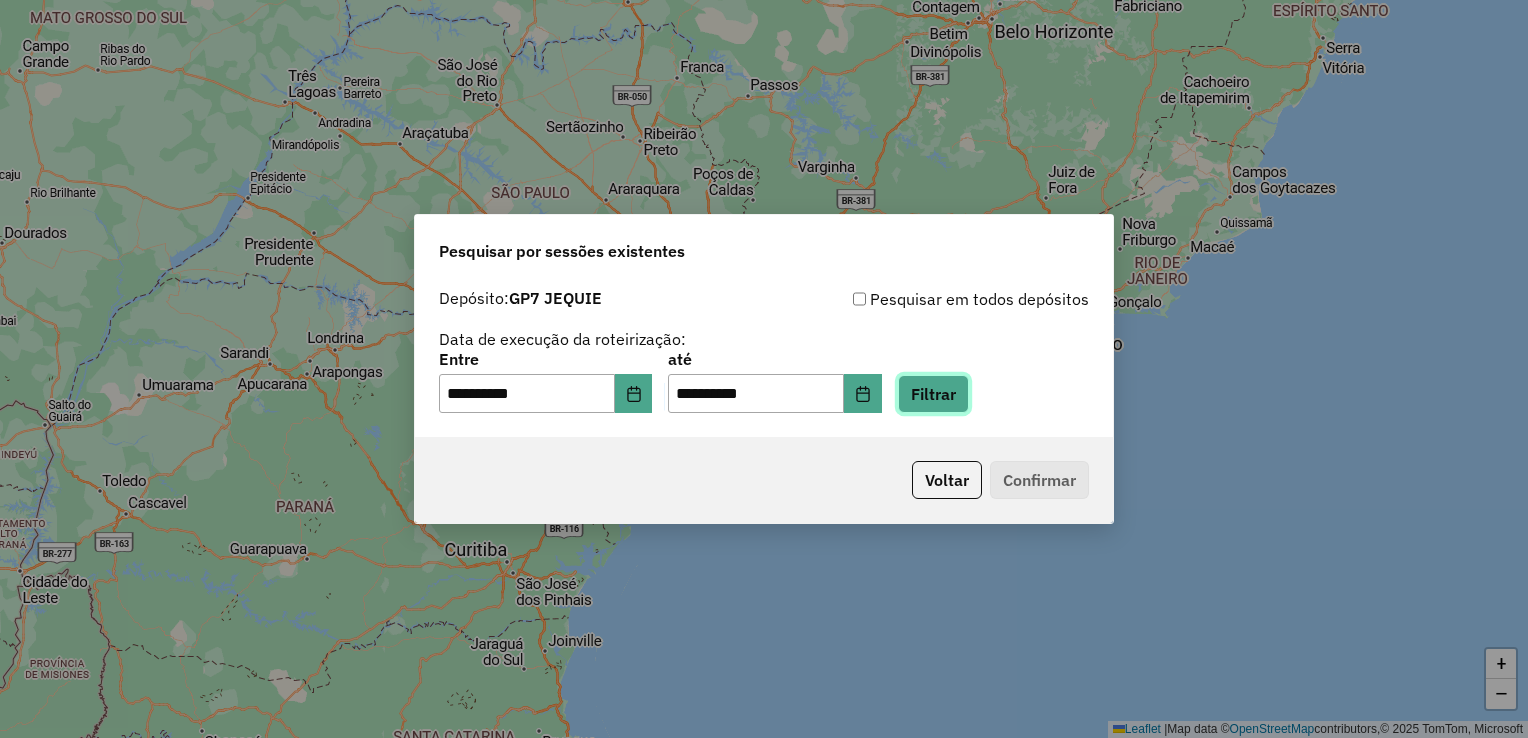 click on "Filtrar" 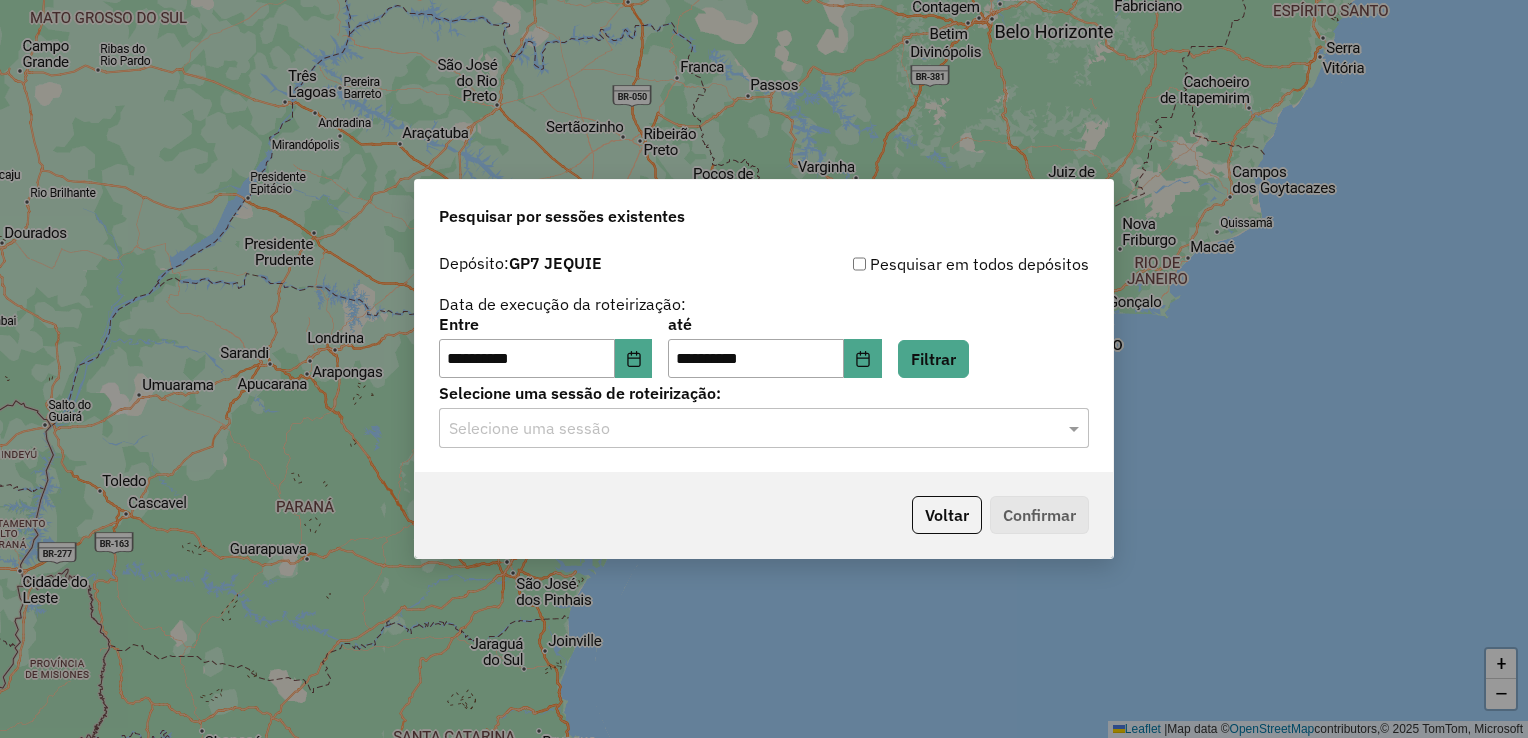 click 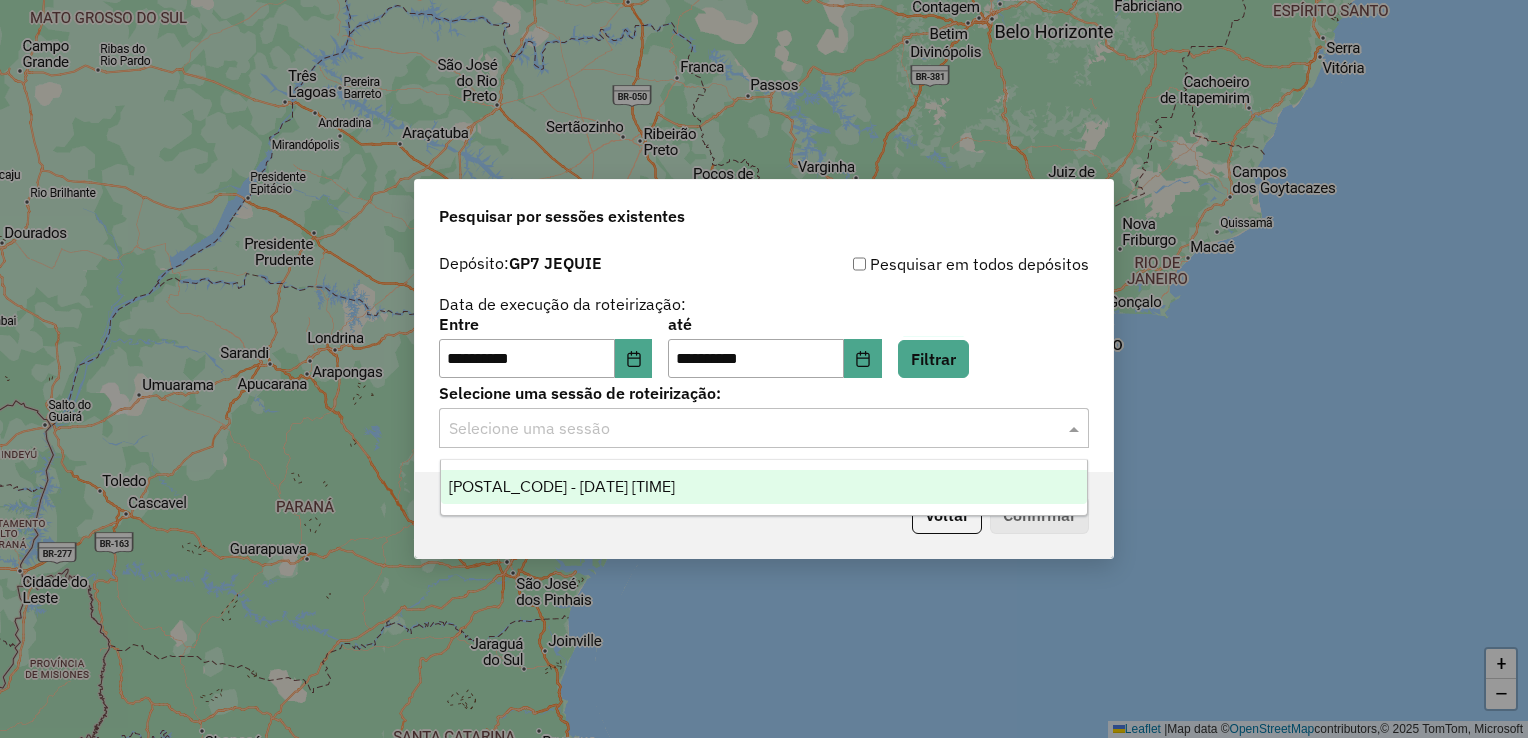 click on "972480 - 31/07/2025 17:22" at bounding box center [764, 487] 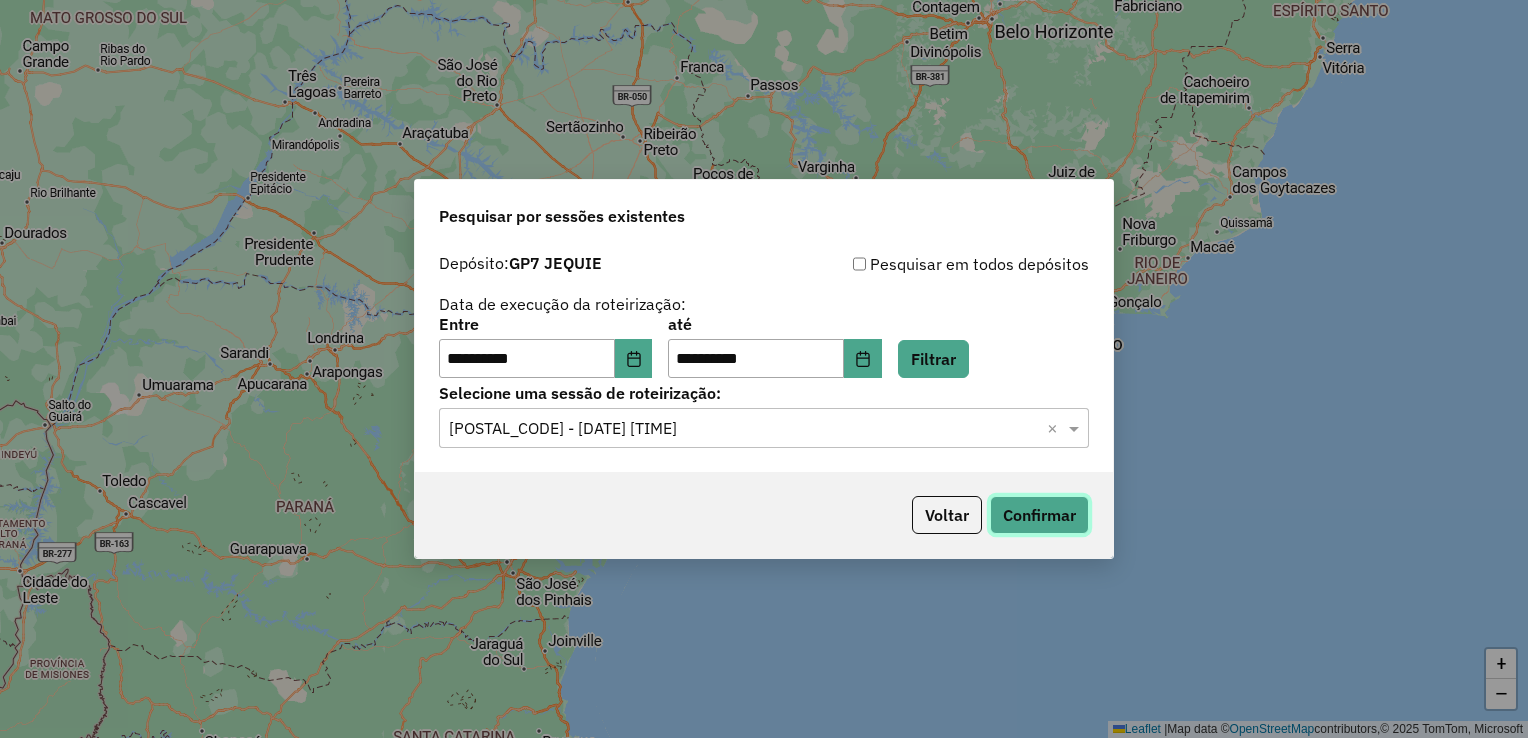 click on "Confirmar" 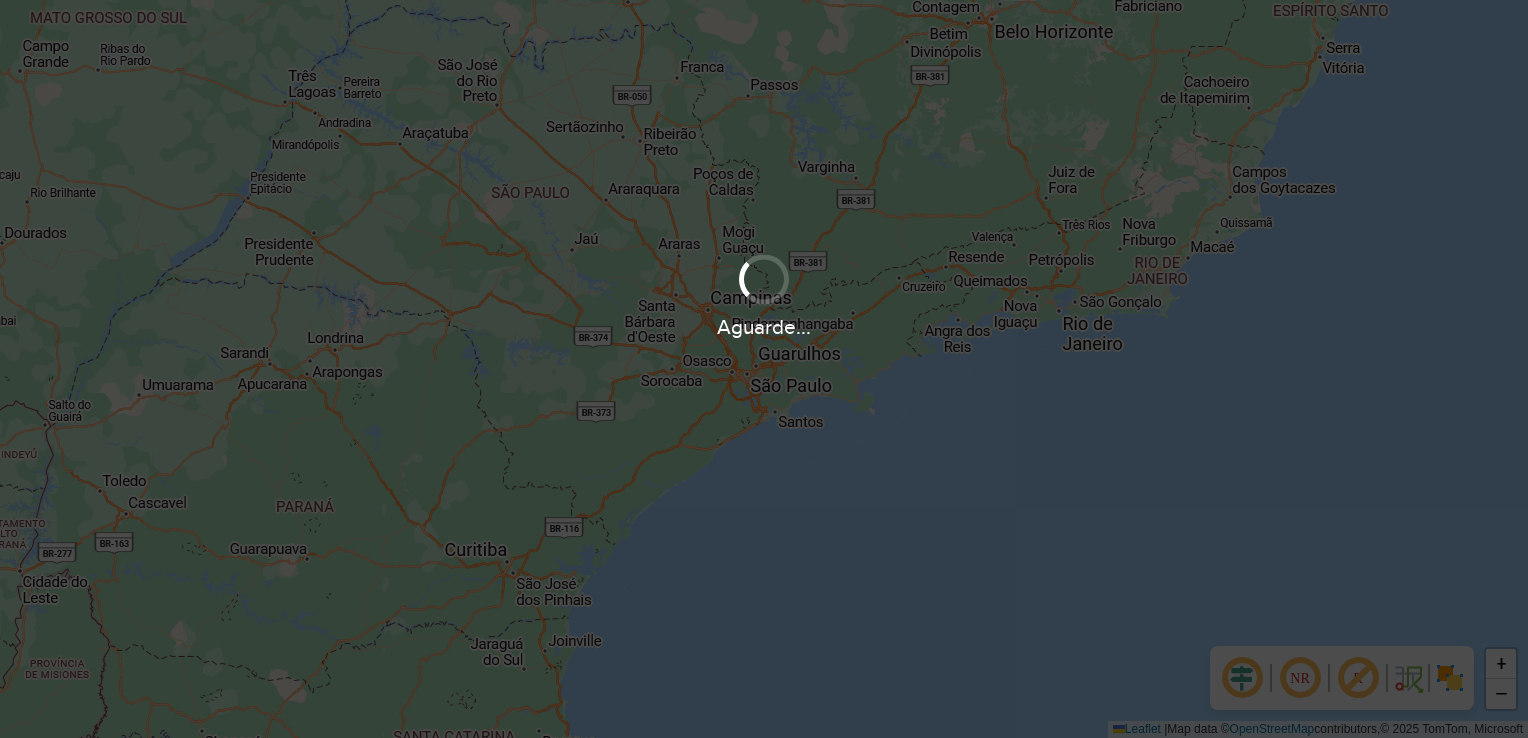 scroll, scrollTop: 0, scrollLeft: 0, axis: both 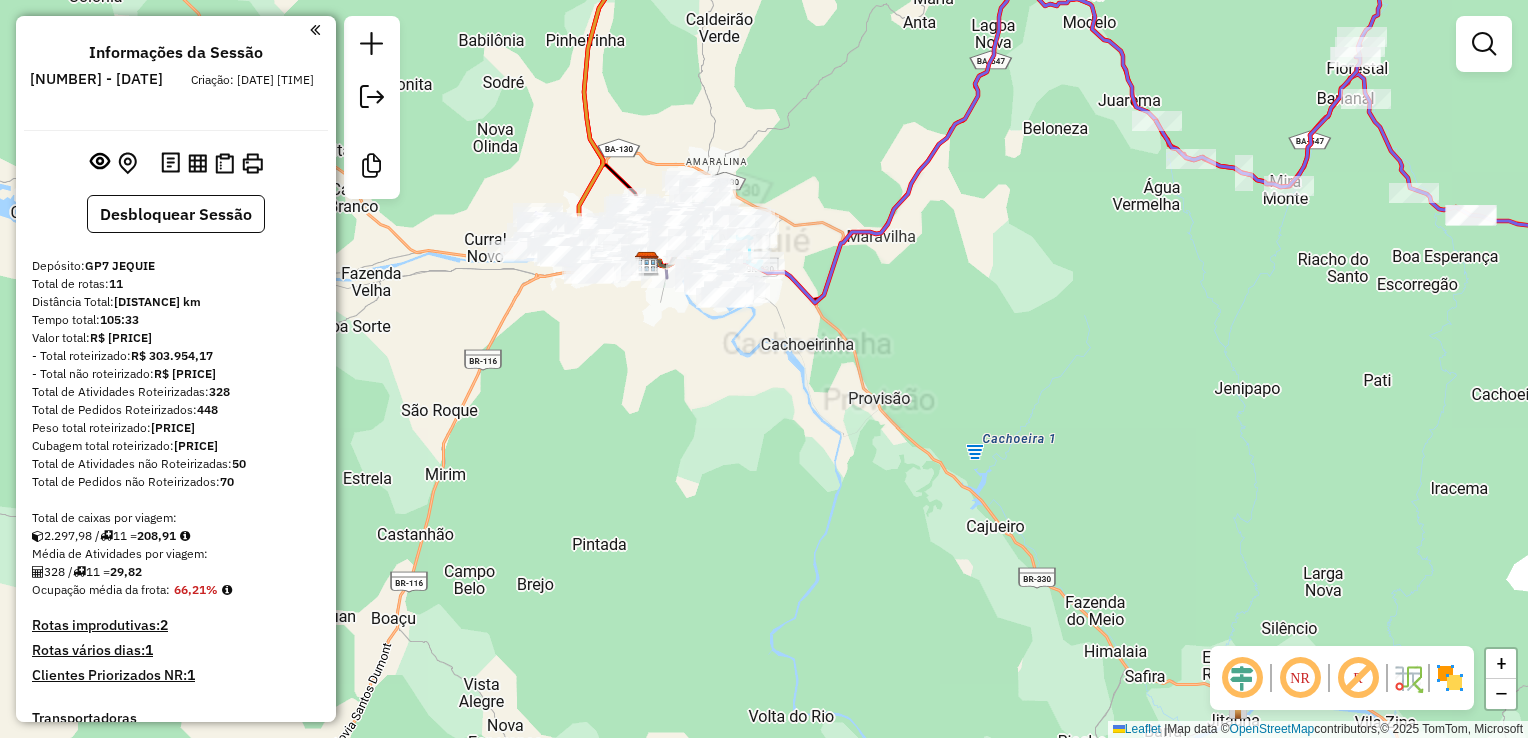 click on "Janela de atendimento Grade de atendimento Capacidade Transportadoras Veículos Cliente Pedidos  Rotas Selecione os dias de semana para filtrar as janelas de atendimento  Seg   Ter   Qua   Qui   Sex   Sáb   Dom  Informe o período da janela de atendimento: De: Até:  Filtrar exatamente a janela do cliente  Considerar janela de atendimento padrão  Selecione os dias de semana para filtrar as grades de atendimento  Seg   Ter   Qua   Qui   Sex   Sáb   Dom   Considerar clientes sem dia de atendimento cadastrado  Clientes fora do dia de atendimento selecionado Filtrar as atividades entre os valores definidos abaixo:  Peso mínimo:   Peso máximo:   Cubagem mínima:   Cubagem máxima:   De:   Até:  Filtrar as atividades entre o tempo de atendimento definido abaixo:  De:   Até:   Considerar capacidade total dos clientes não roteirizados Transportadora: Selecione um ou mais itens Tipo de veículo: Selecione um ou mais itens Veículo: Selecione um ou mais itens Motorista: Selecione um ou mais itens Nome: Rótulo:" 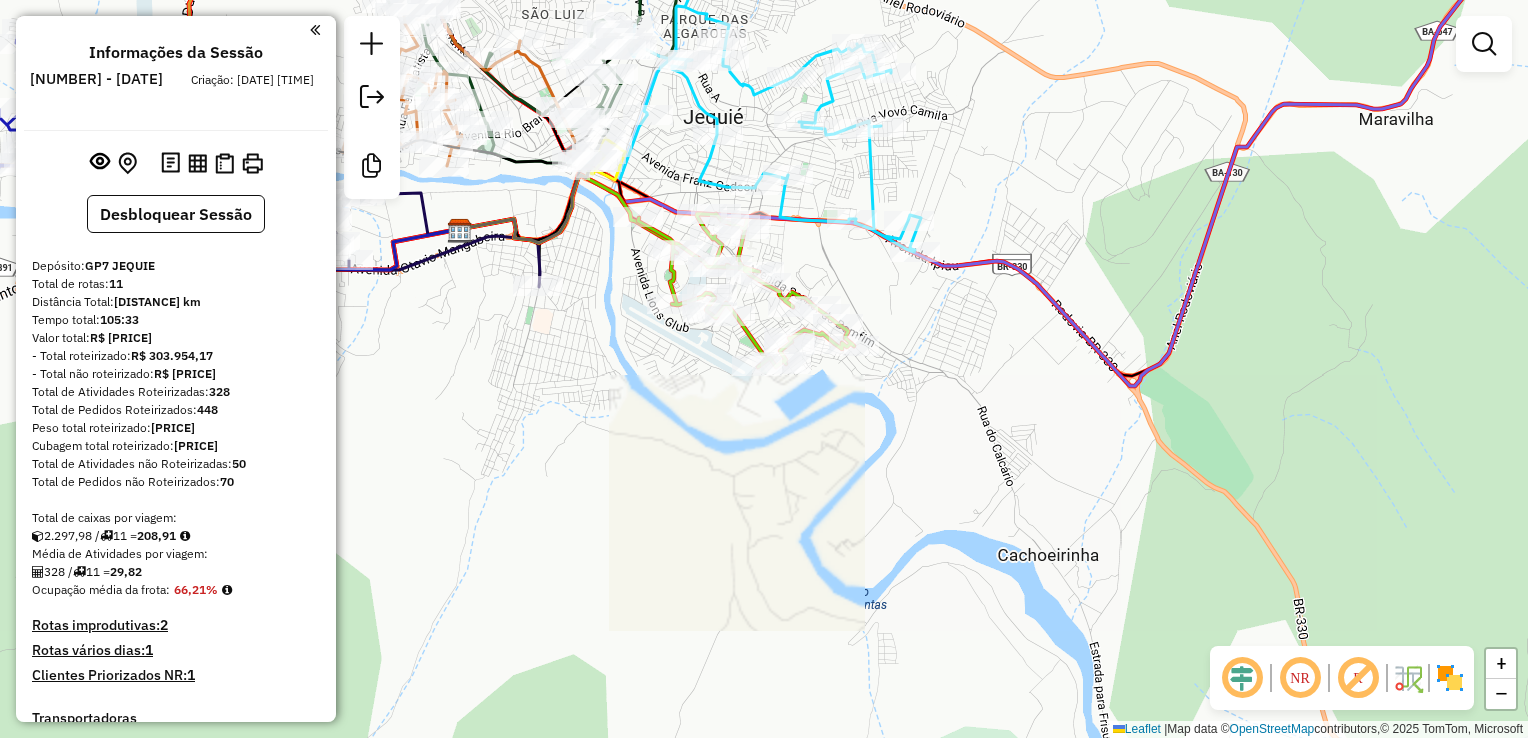 drag, startPoint x: 687, startPoint y: 434, endPoint x: 665, endPoint y: 570, distance: 137.76791 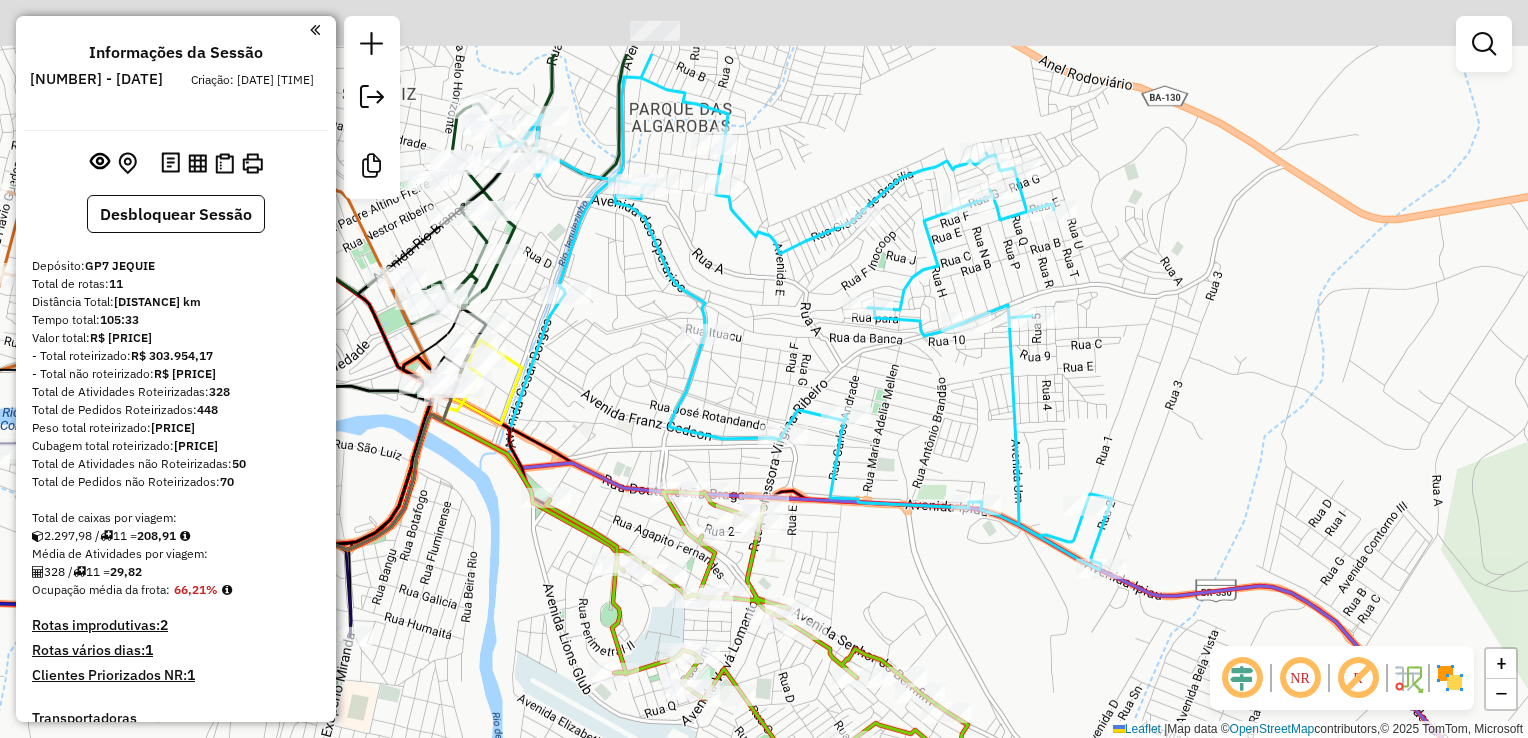 drag, startPoint x: 608, startPoint y: 297, endPoint x: 607, endPoint y: 331, distance: 34.0147 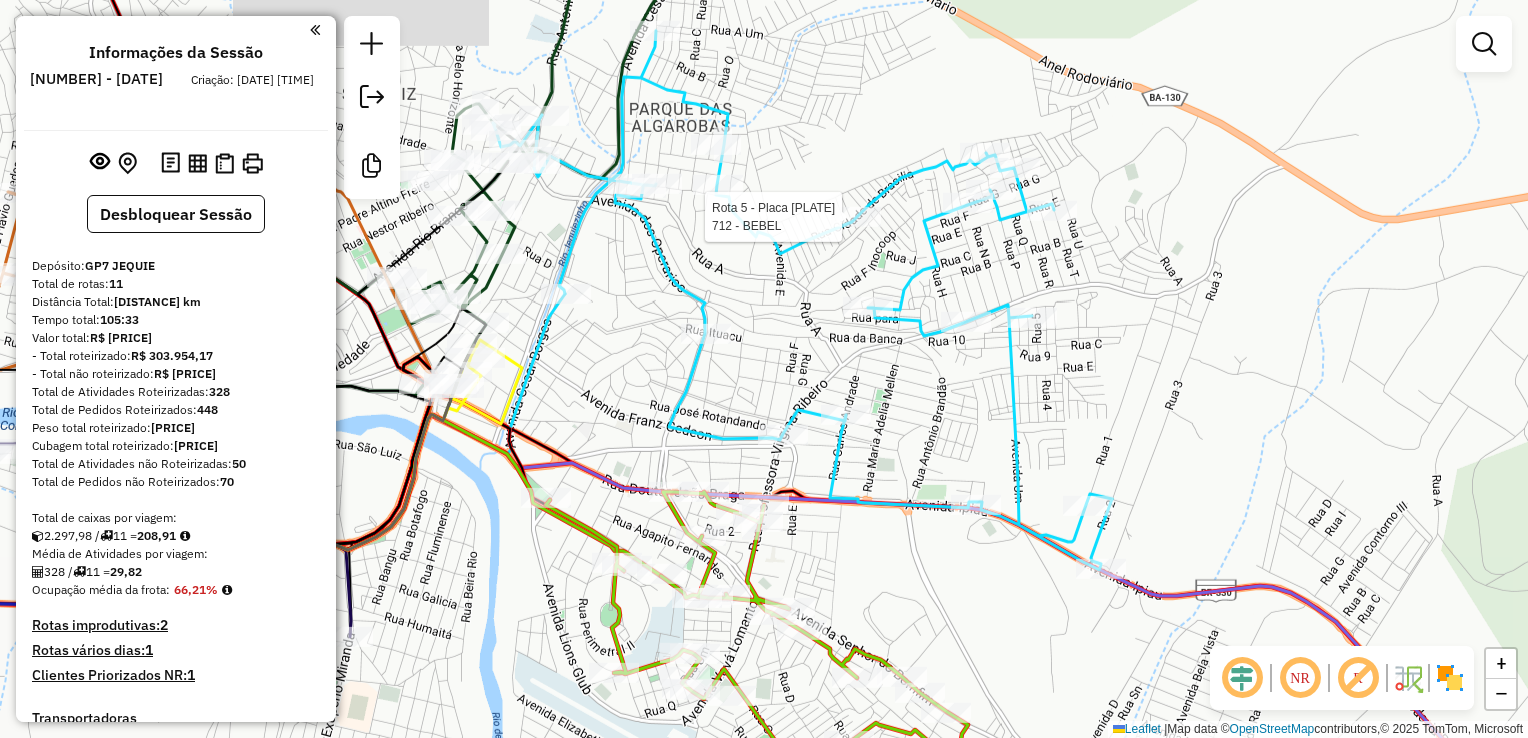 select on "**********" 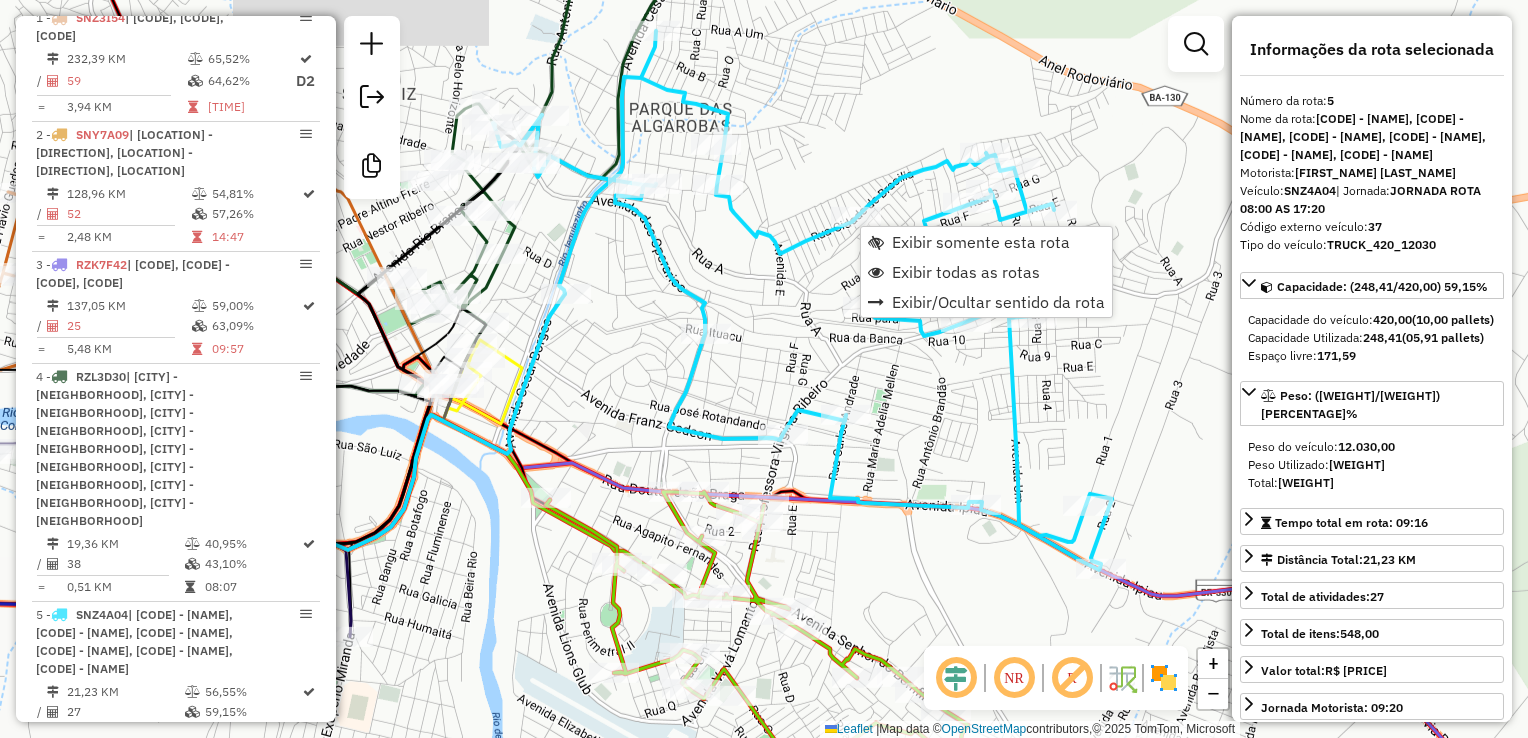 scroll, scrollTop: 1372, scrollLeft: 0, axis: vertical 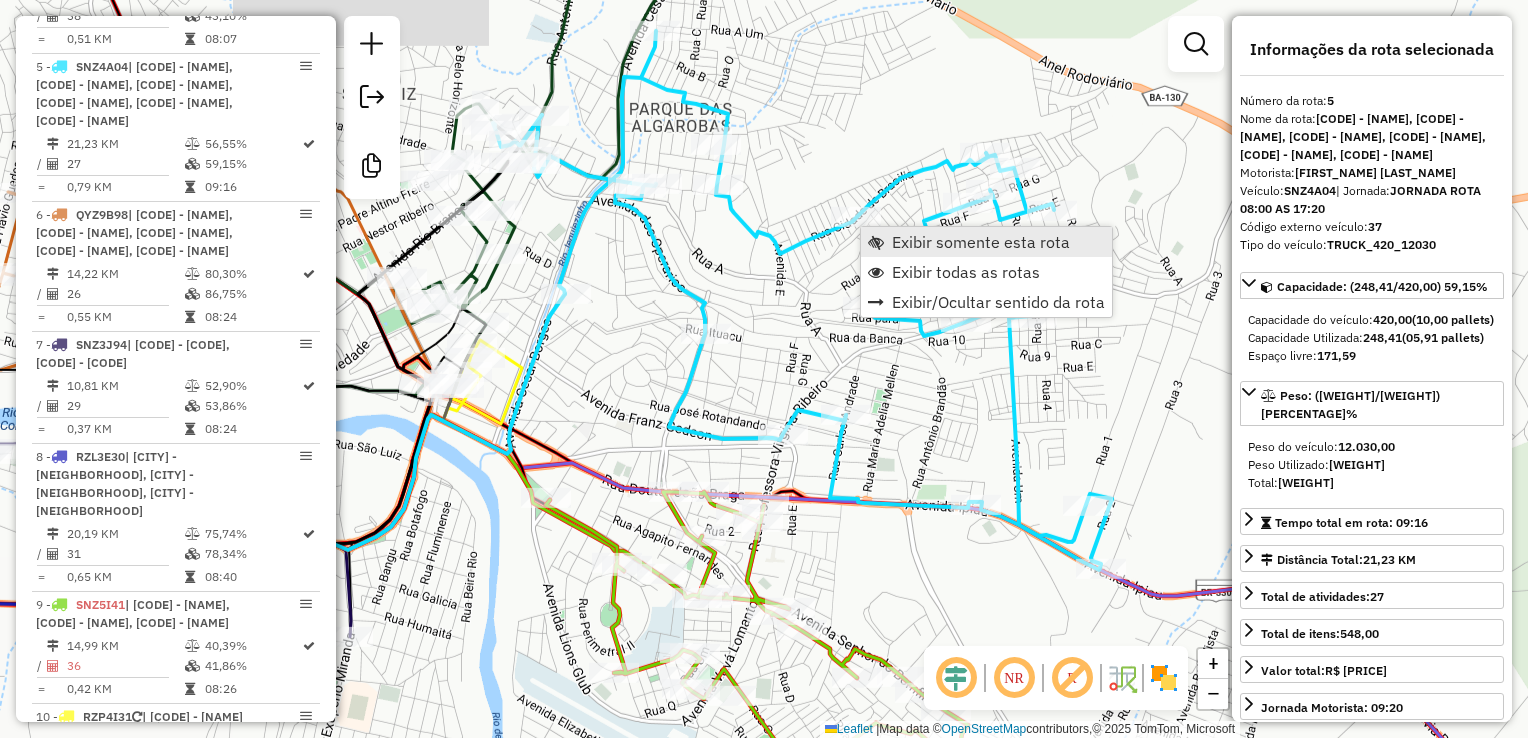 click on "Exibir somente esta rota" at bounding box center [981, 242] 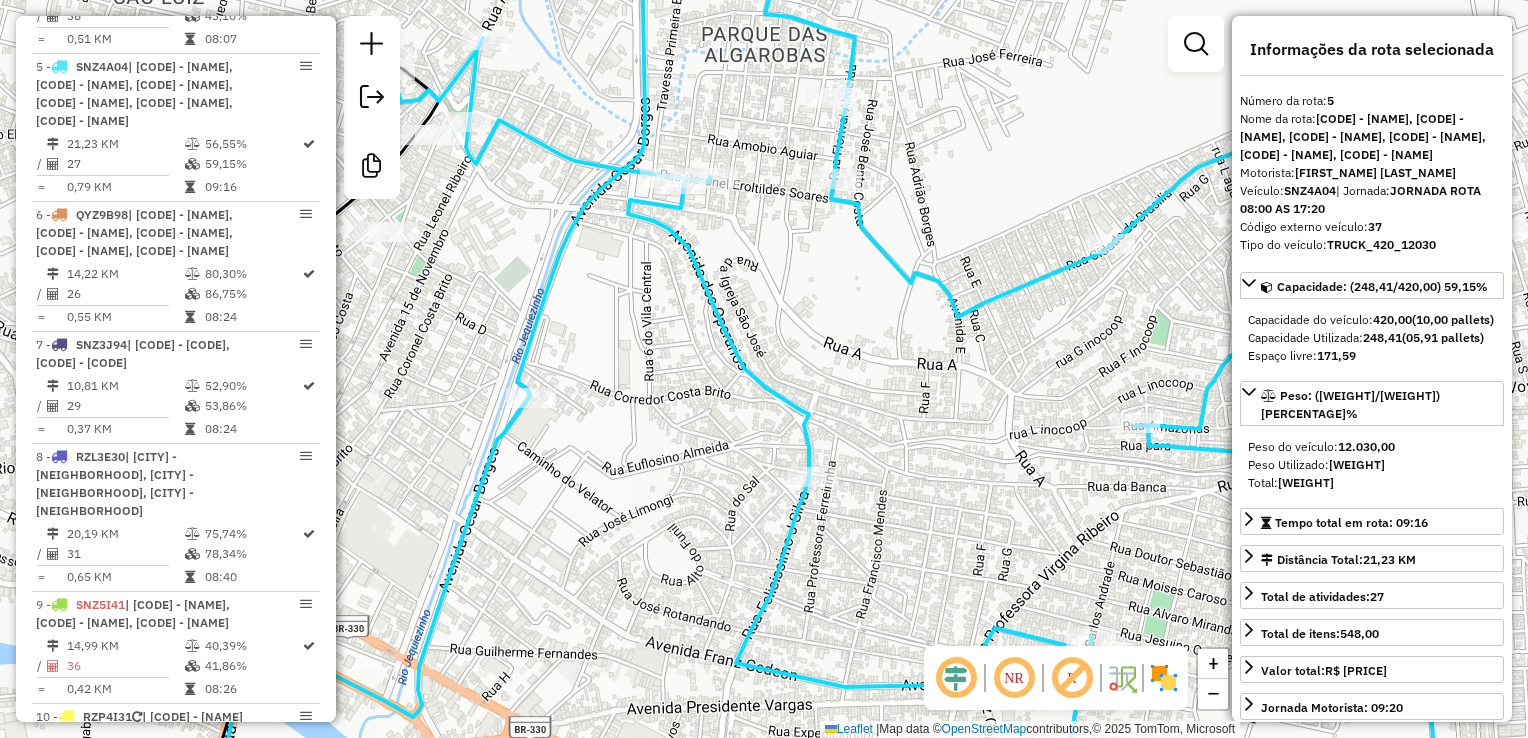 drag, startPoint x: 748, startPoint y: 398, endPoint x: 556, endPoint y: 288, distance: 221.2781 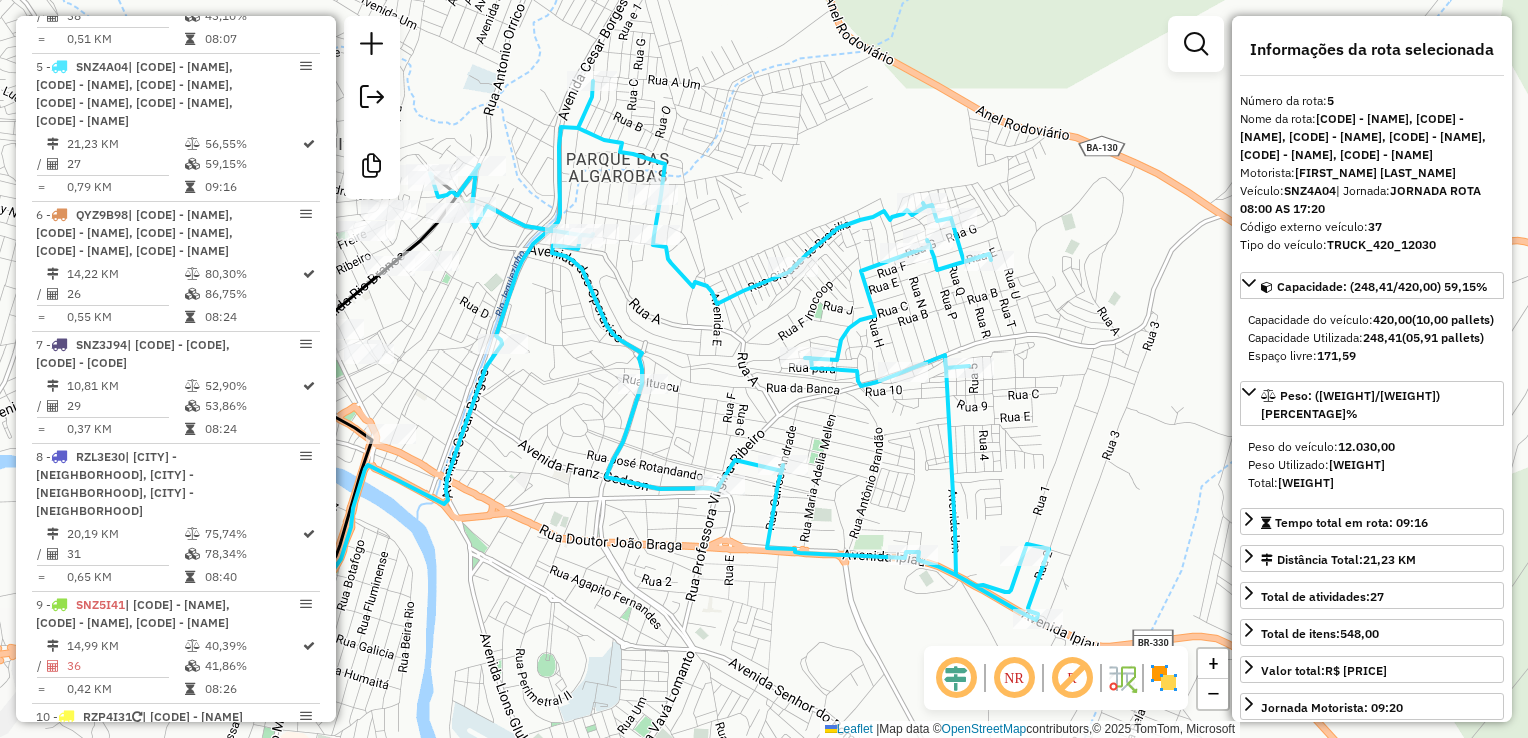 drag, startPoint x: 588, startPoint y: 514, endPoint x: 563, endPoint y: 534, distance: 32.01562 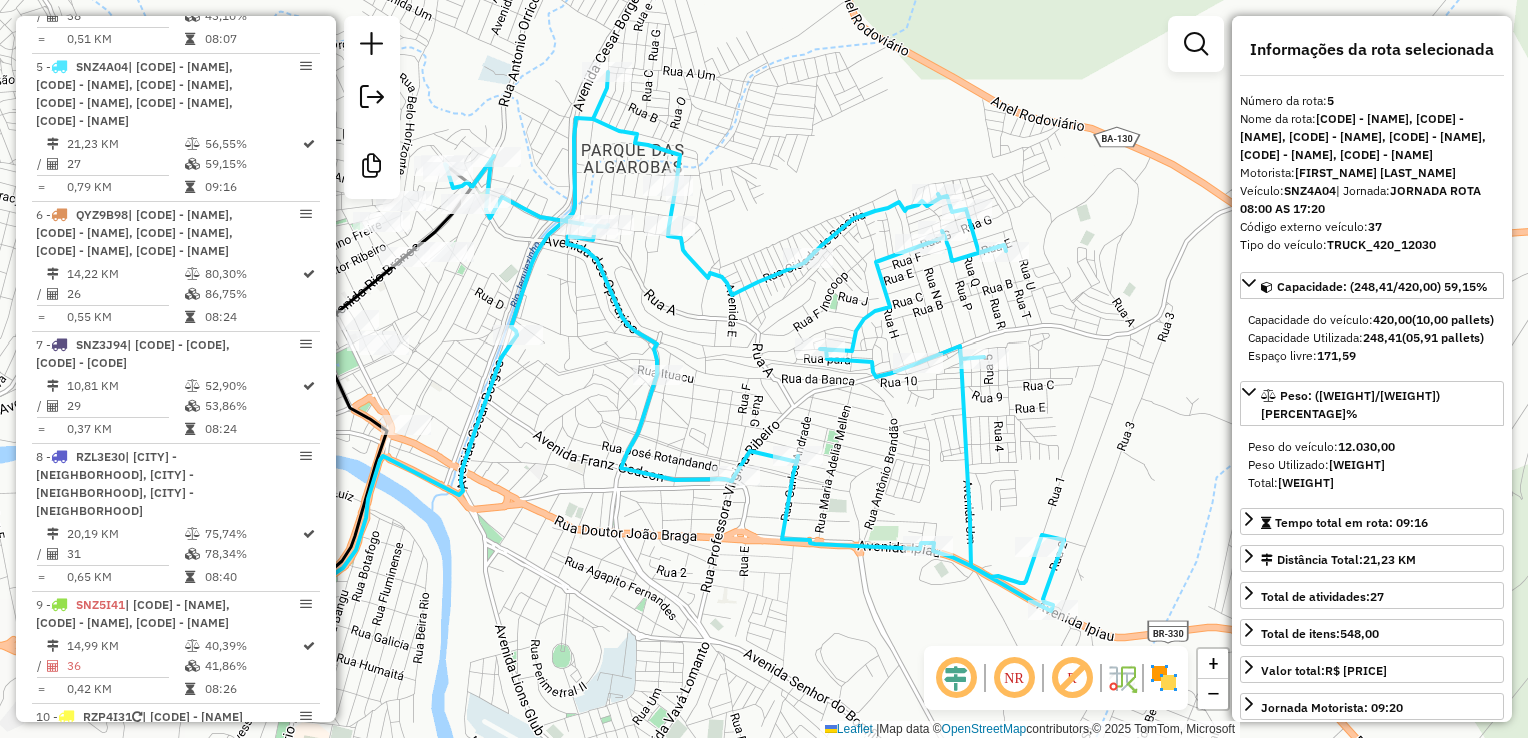 drag, startPoint x: 570, startPoint y: 534, endPoint x: 582, endPoint y: 525, distance: 15 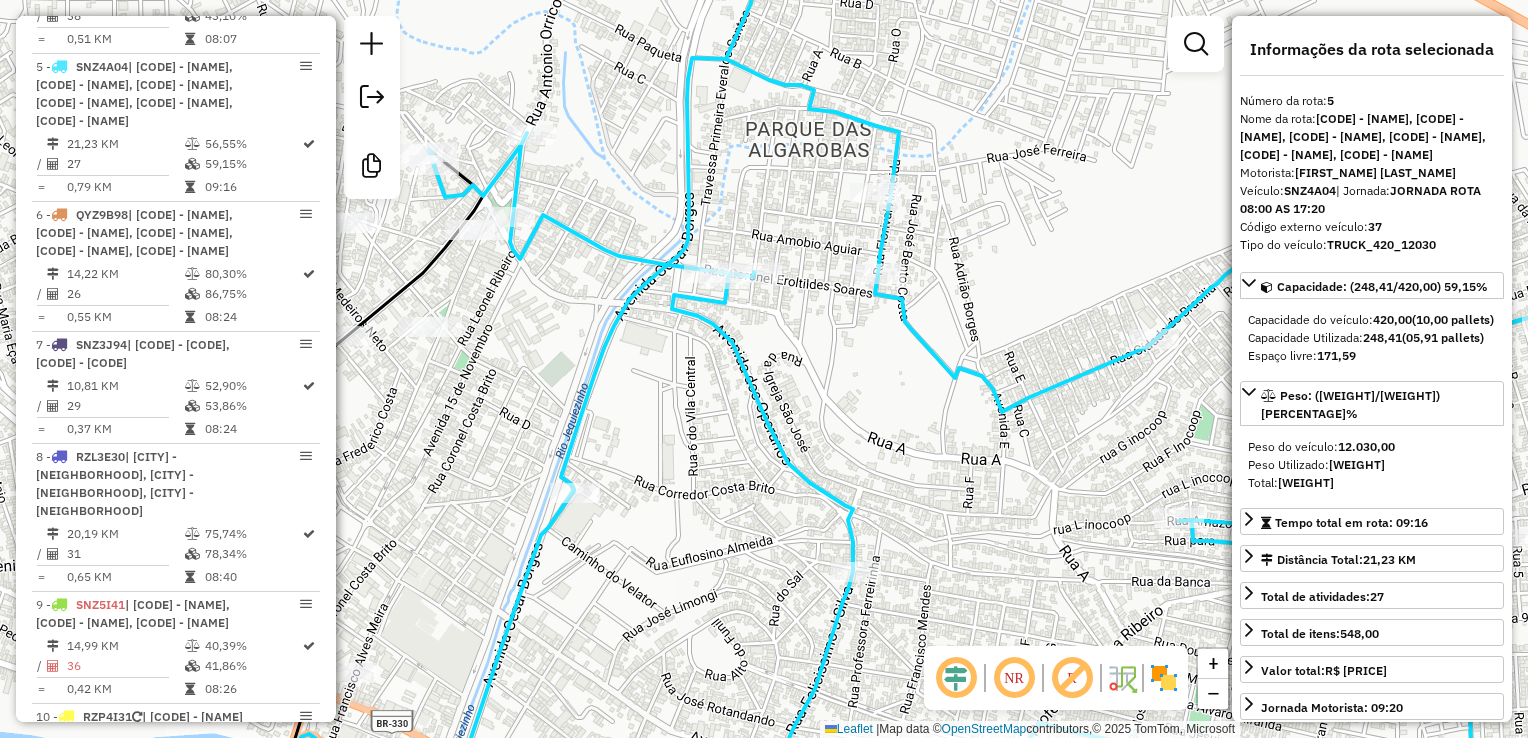 drag, startPoint x: 510, startPoint y: 334, endPoint x: 620, endPoint y: 365, distance: 114.28473 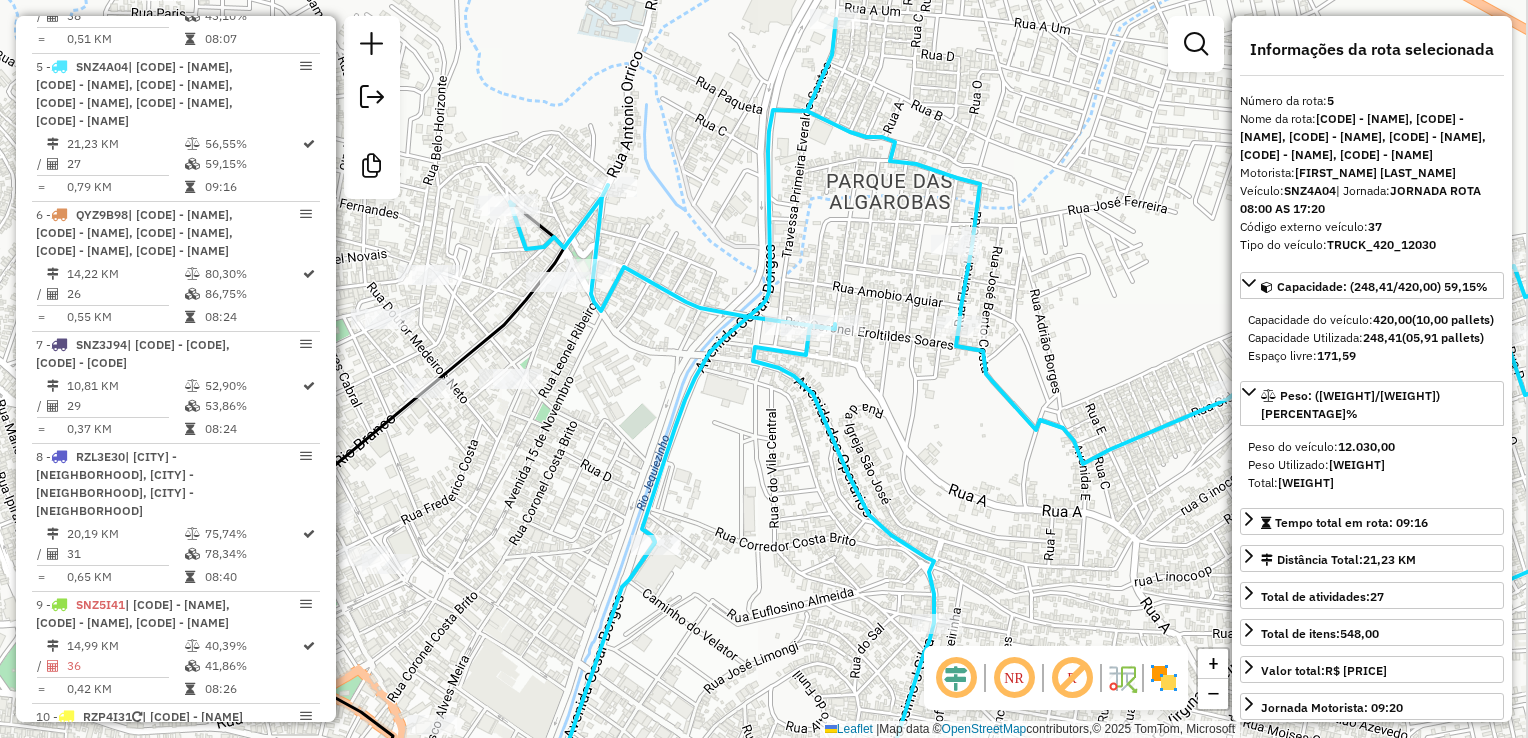 drag, startPoint x: 584, startPoint y: 389, endPoint x: 400, endPoint y: 261, distance: 224.1428 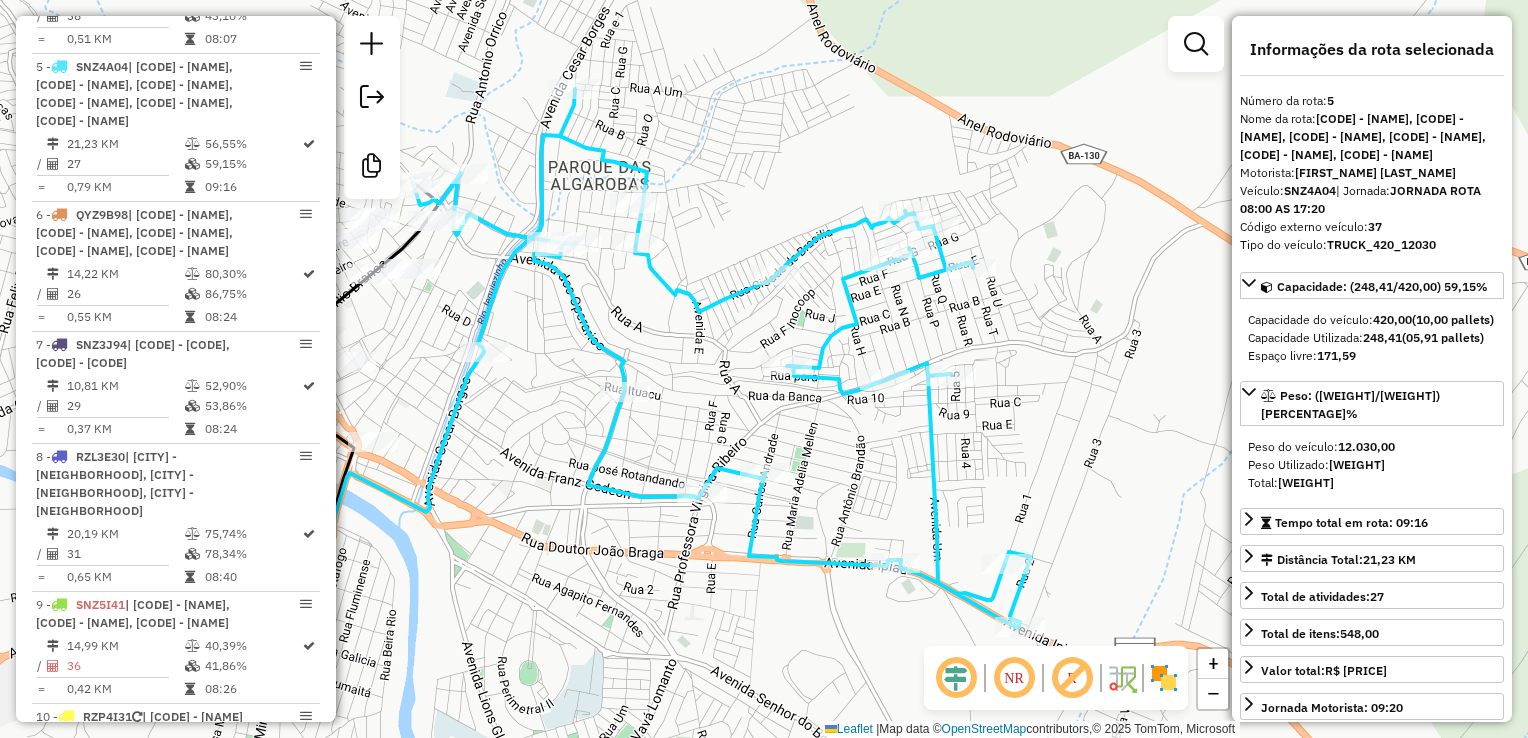 drag, startPoint x: 463, startPoint y: 430, endPoint x: 499, endPoint y: 439, distance: 37.107952 